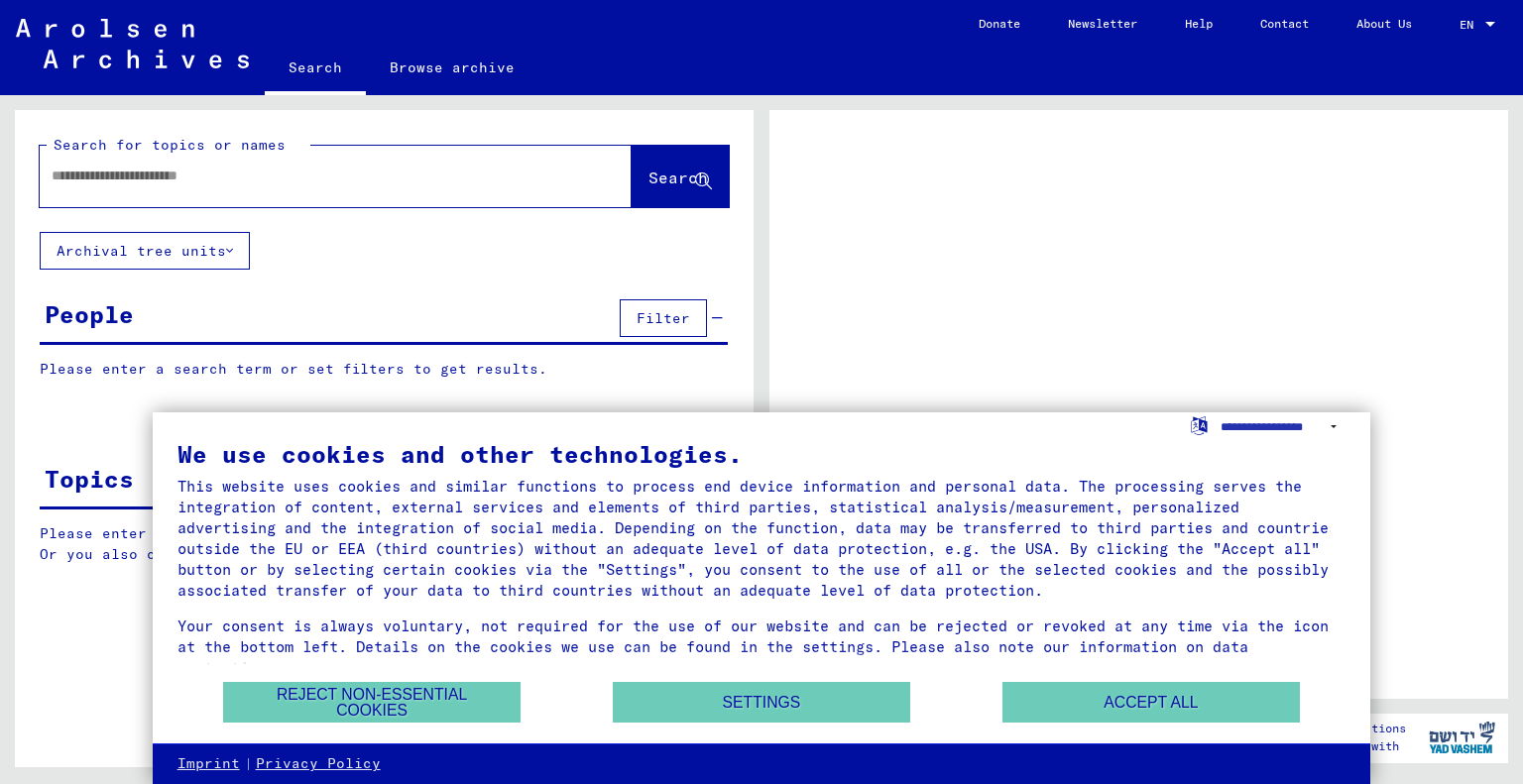 scroll, scrollTop: 0, scrollLeft: 0, axis: both 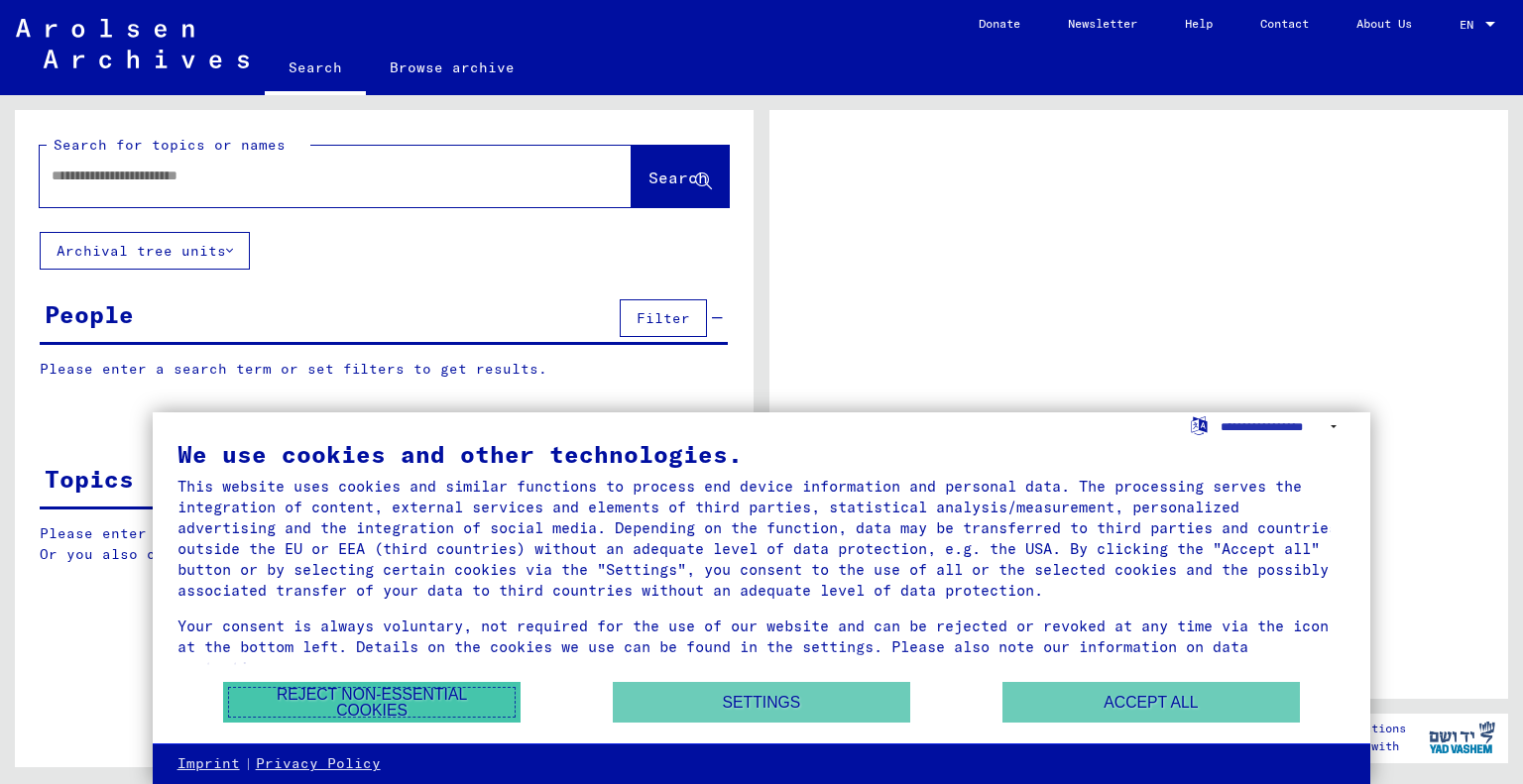 click on "Reject non-essential cookies" at bounding box center [372, 702] 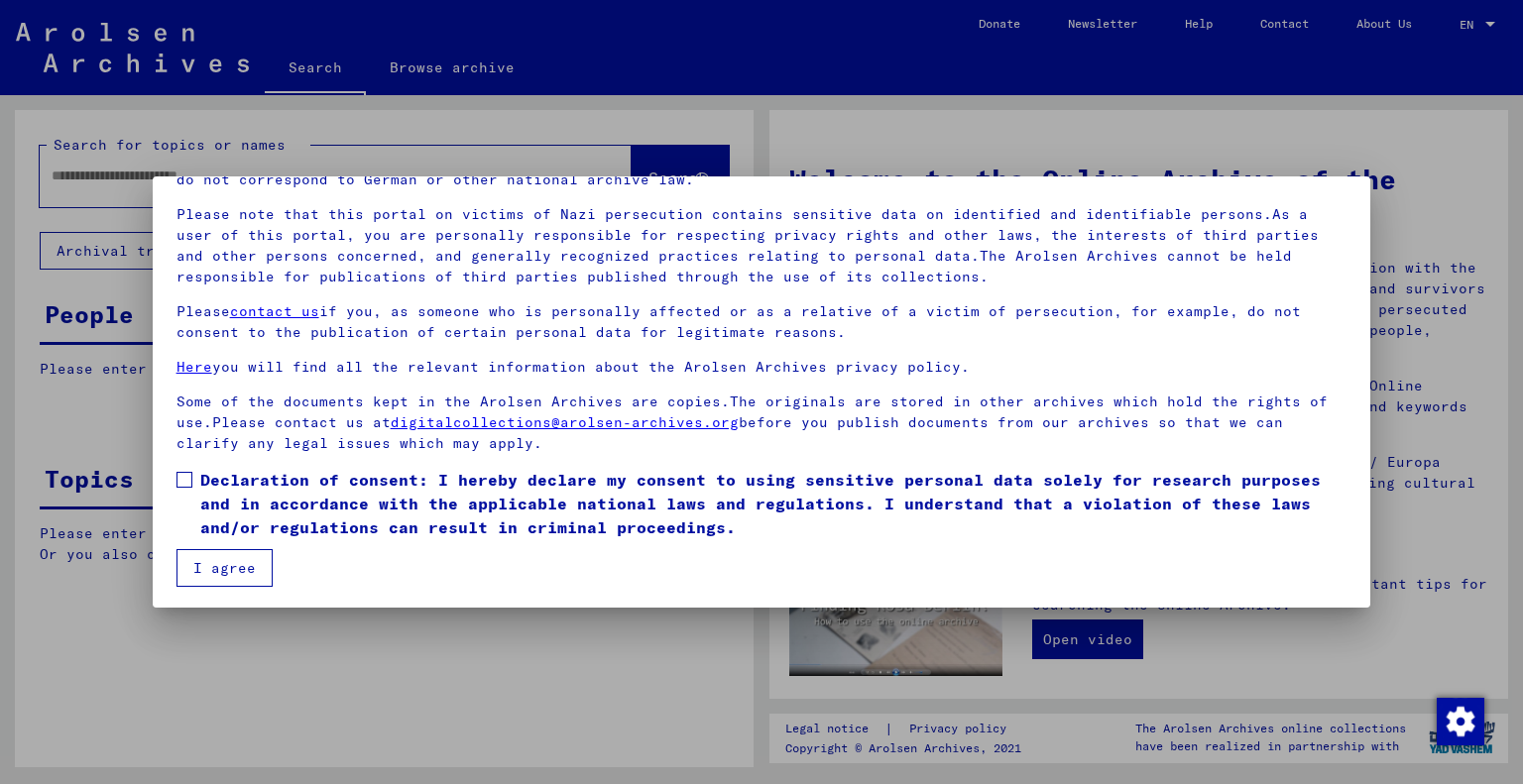 scroll, scrollTop: 119, scrollLeft: 0, axis: vertical 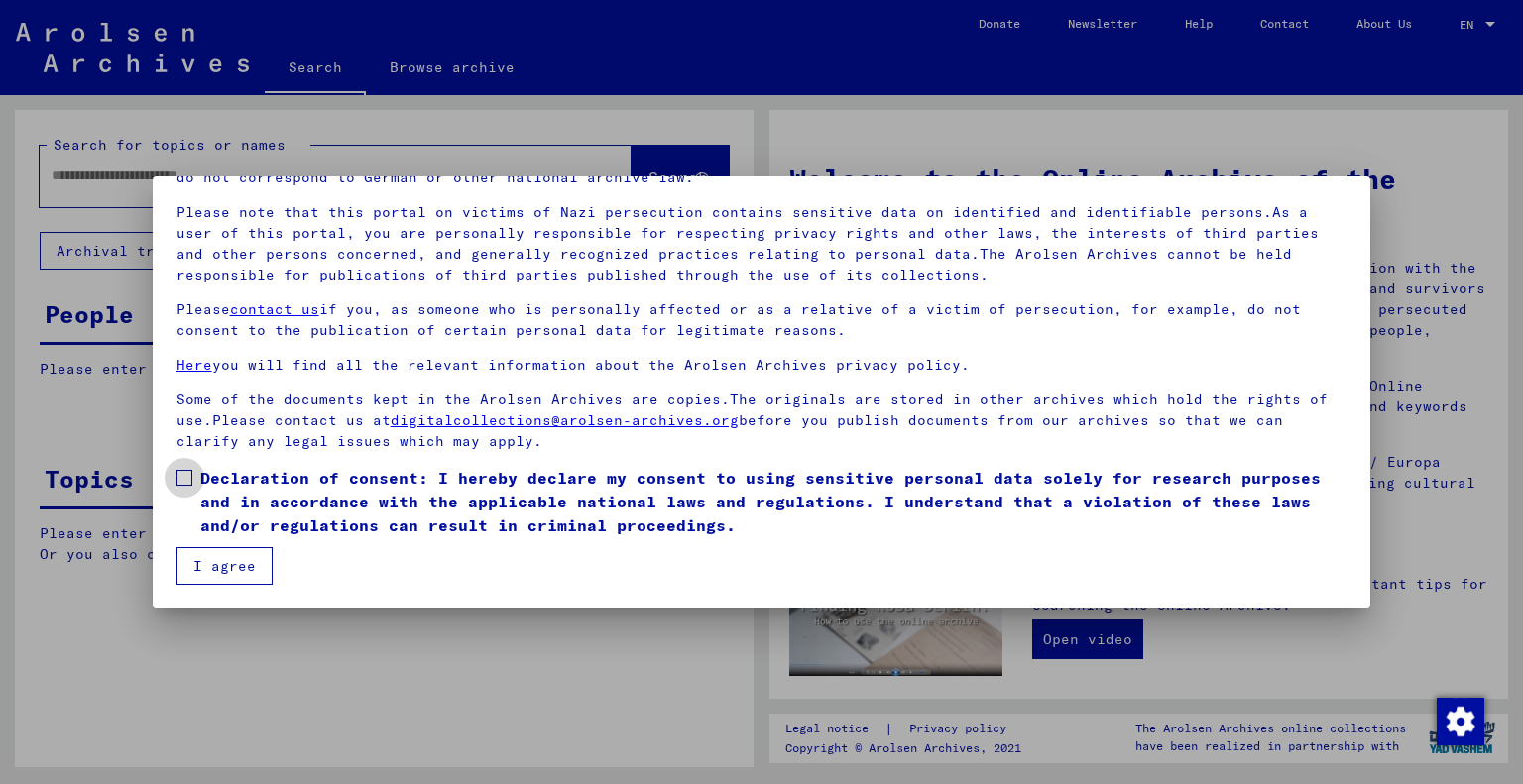 click on "Declaration of consent: I hereby declare my consent to using sensitive personal data solely for research purposes and in accordance with the applicable national laws and regulations. I understand that a violation of these laws and/or regulations can result in criminal proceedings." at bounding box center (762, 502) 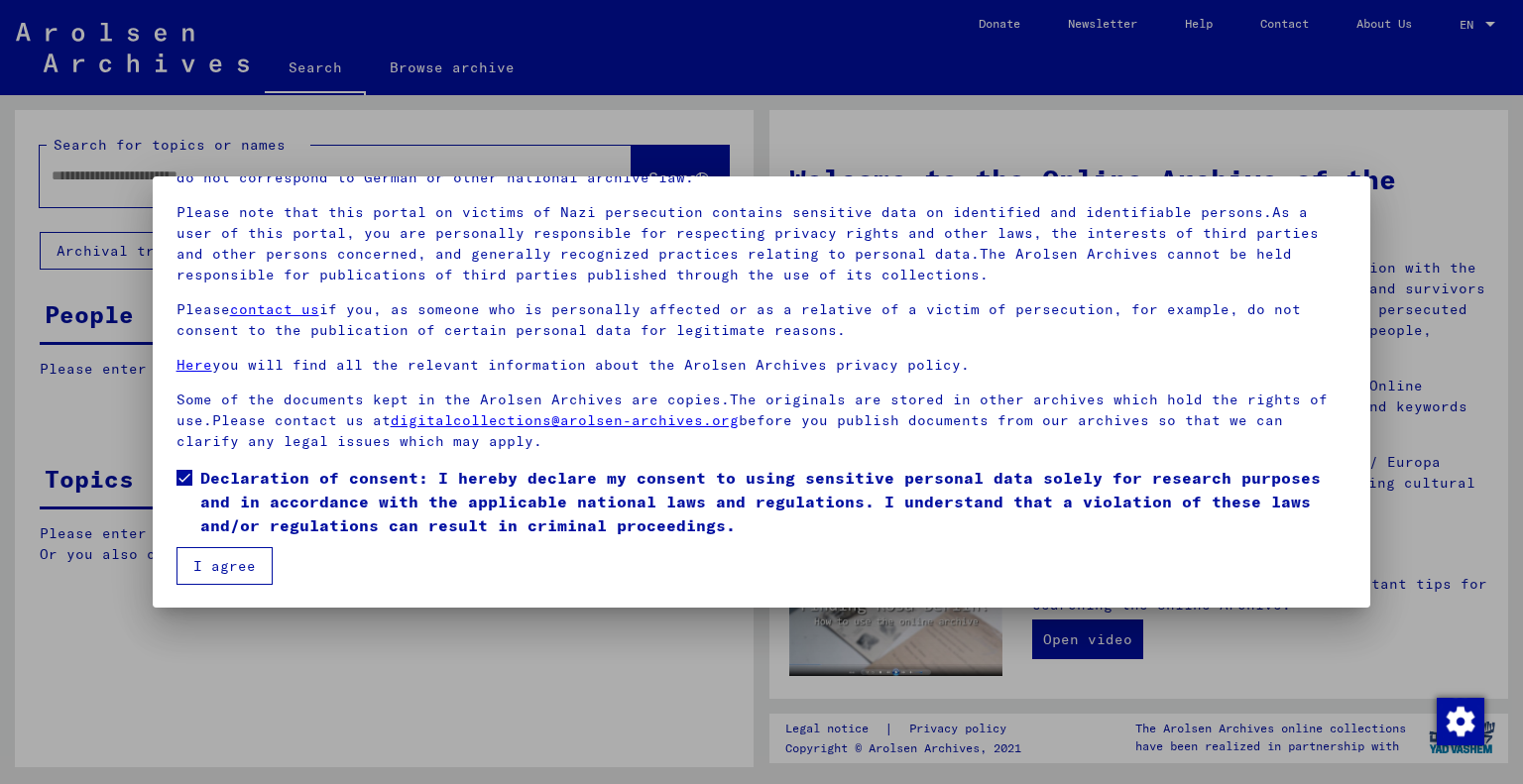 click on "I agree" at bounding box center (224, 566) 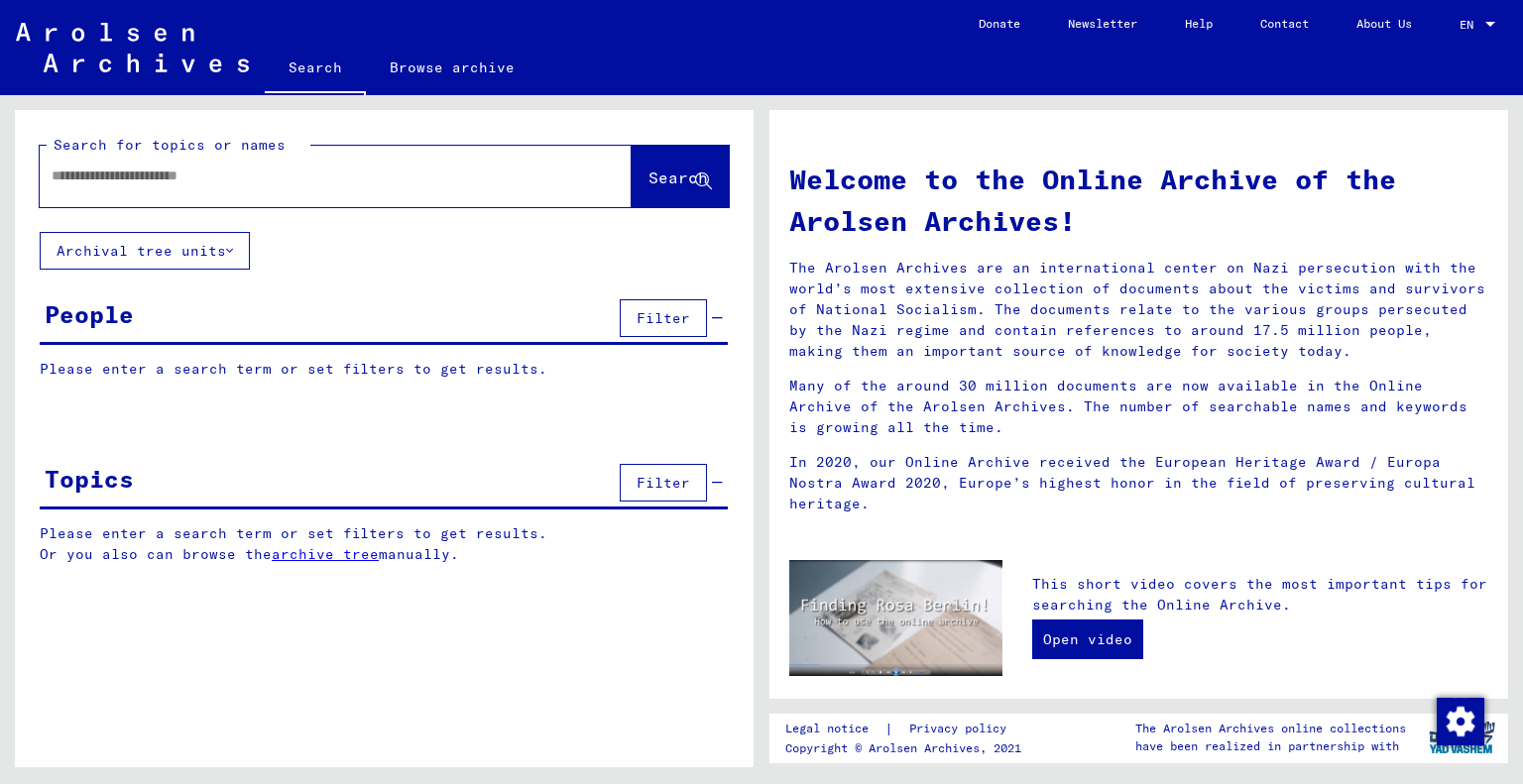 click on "People  Filter" at bounding box center (384, 319) 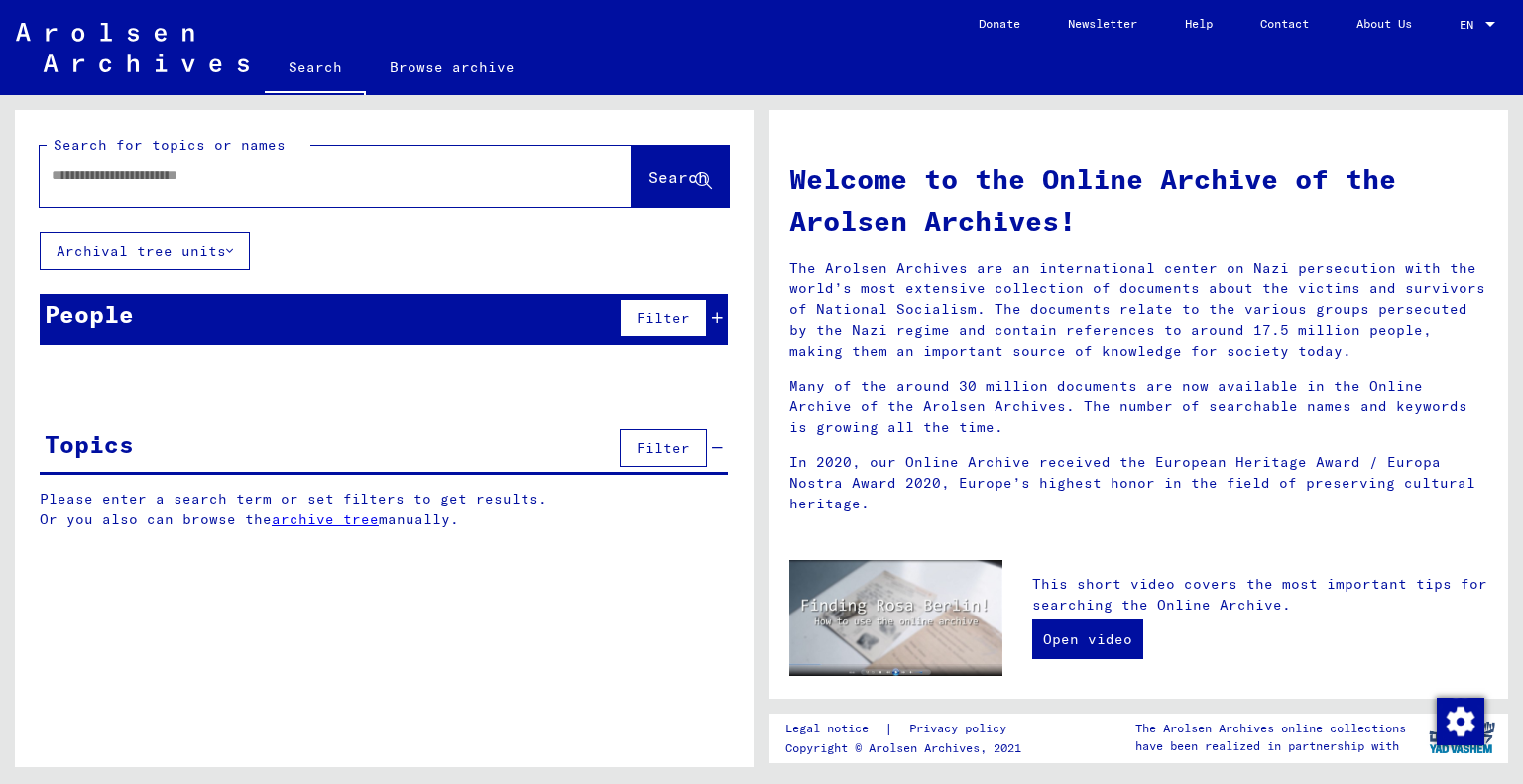 click on "People  Filter" at bounding box center [384, 319] 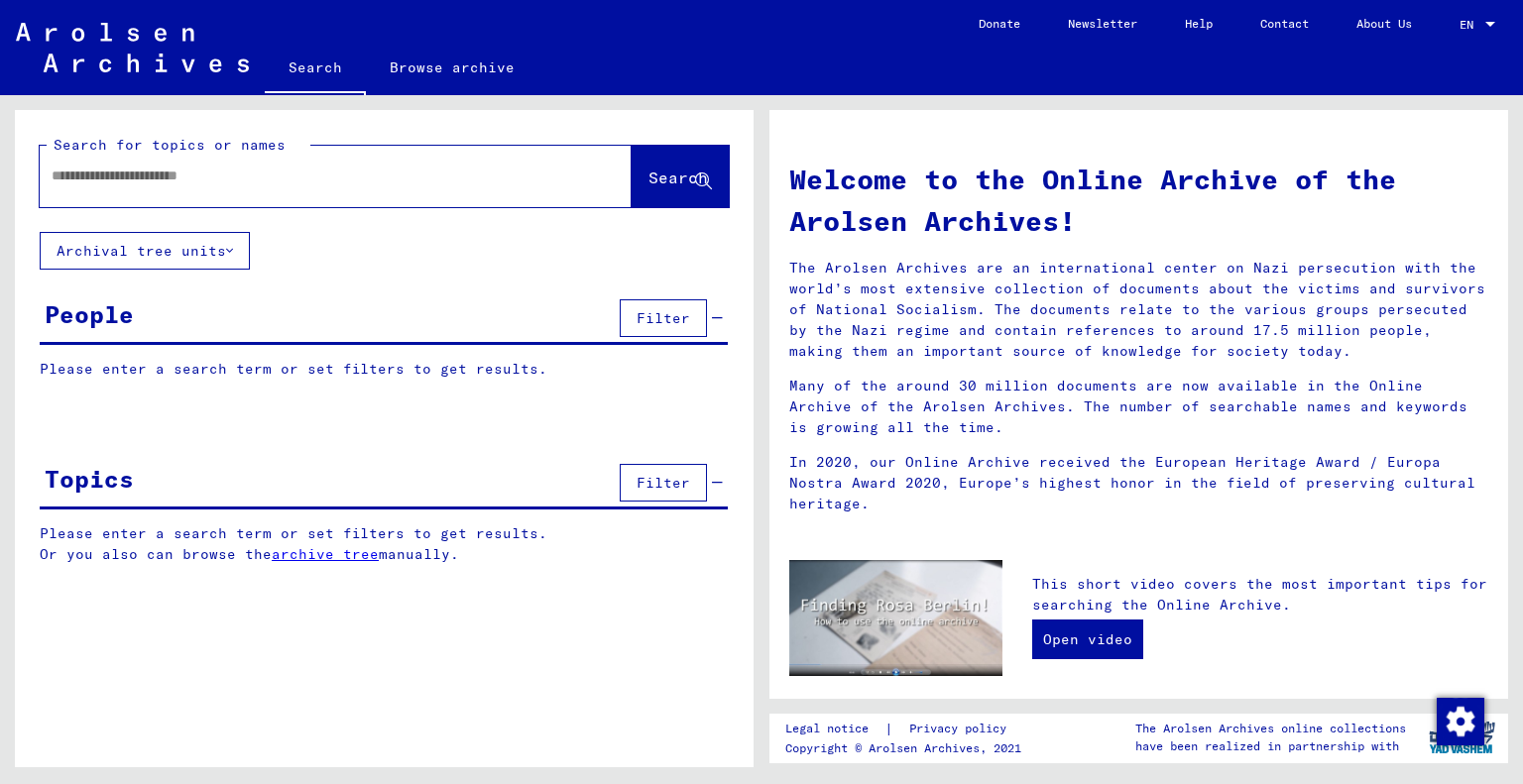 click on "Please enter a search term or set filters to get results." at bounding box center [384, 369] 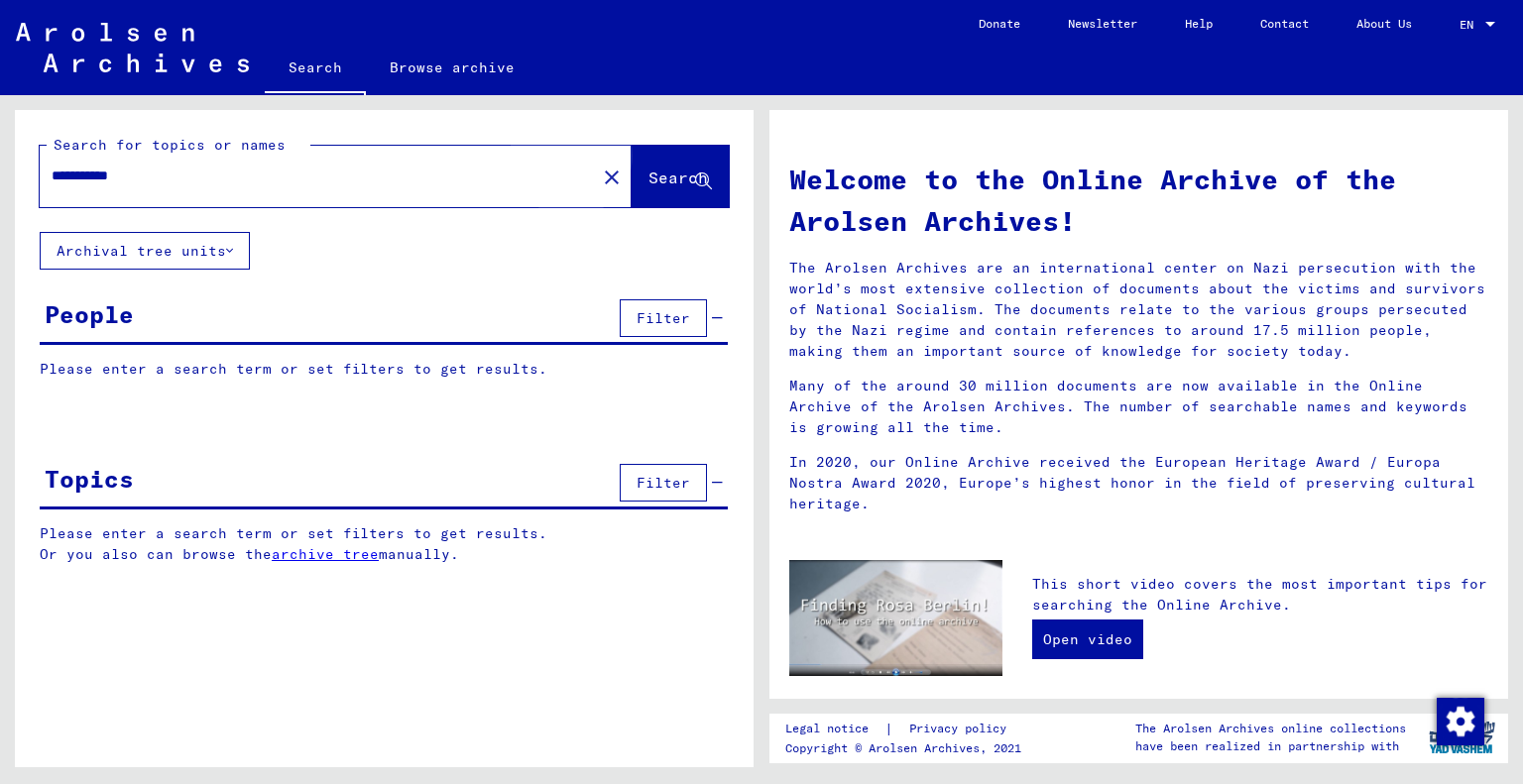 click on "Search" 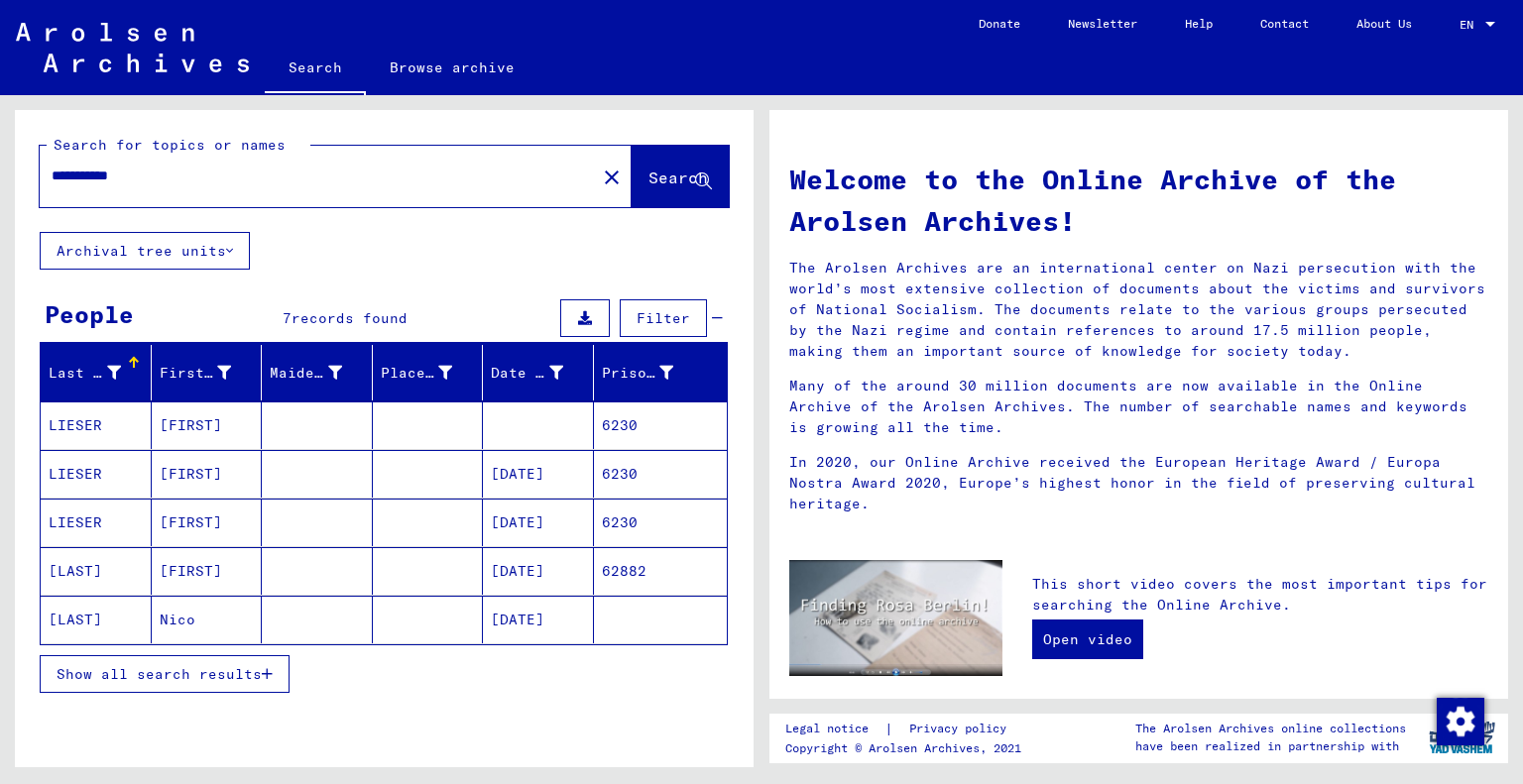 click on "[DATE]" 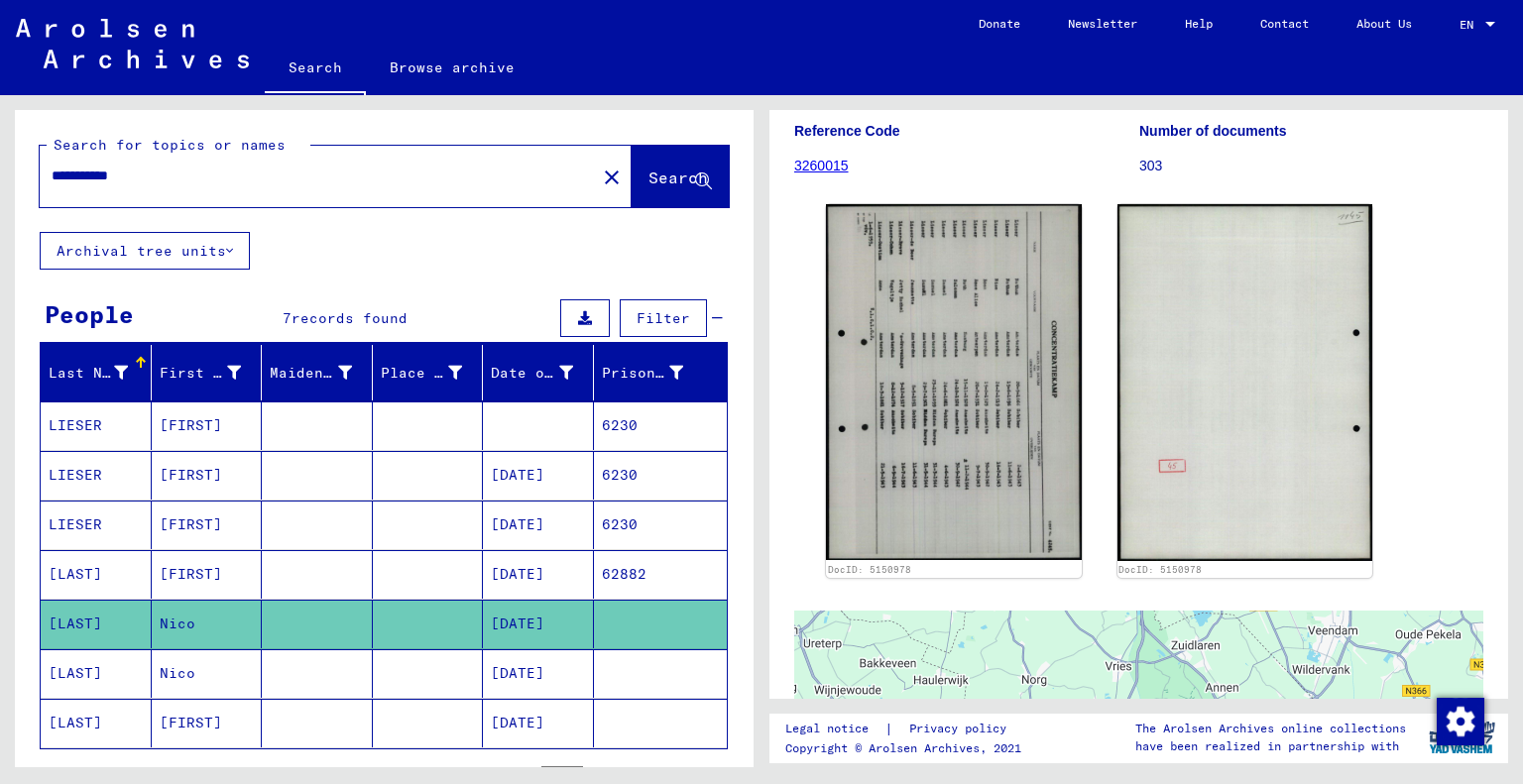scroll, scrollTop: 198, scrollLeft: 0, axis: vertical 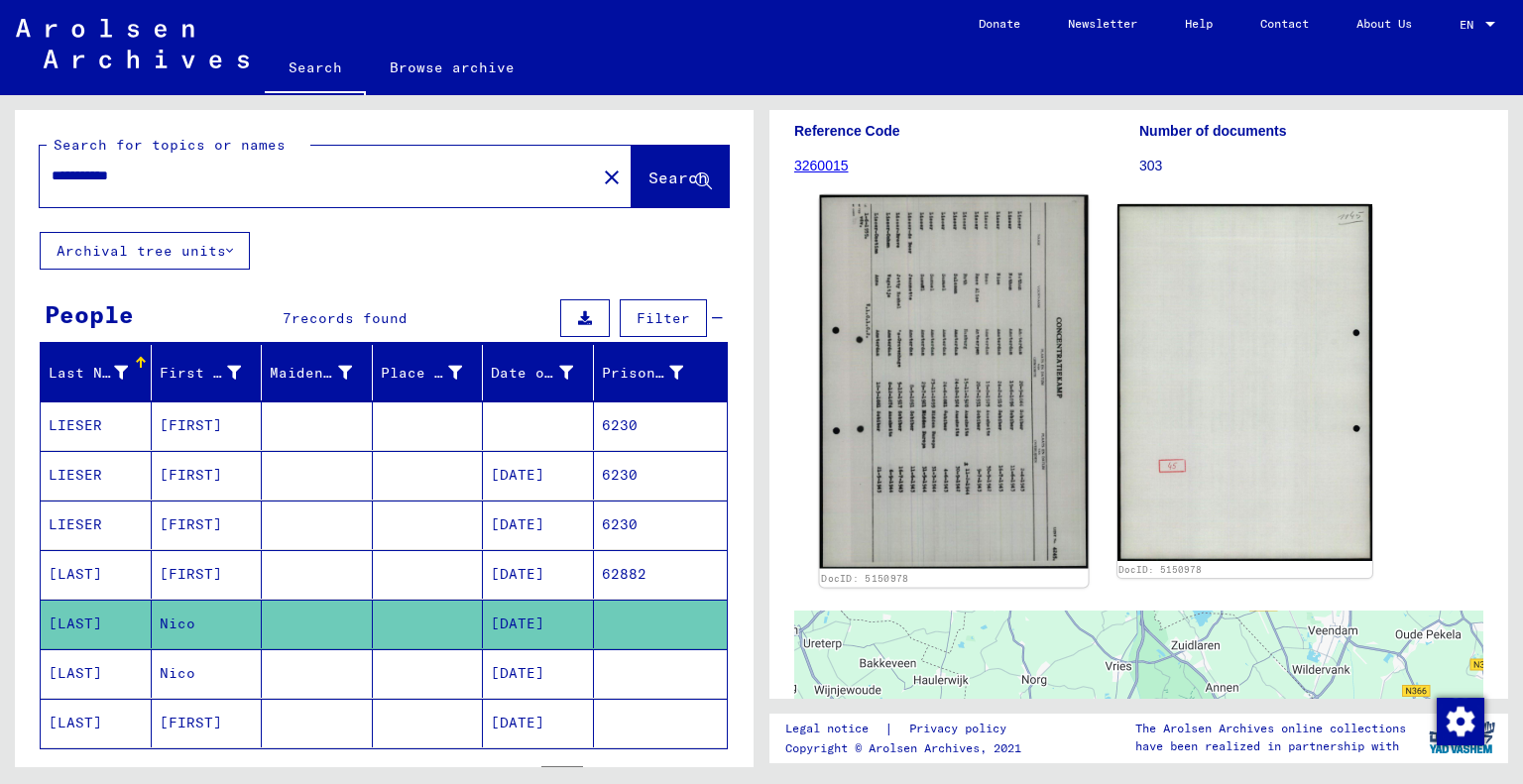 click 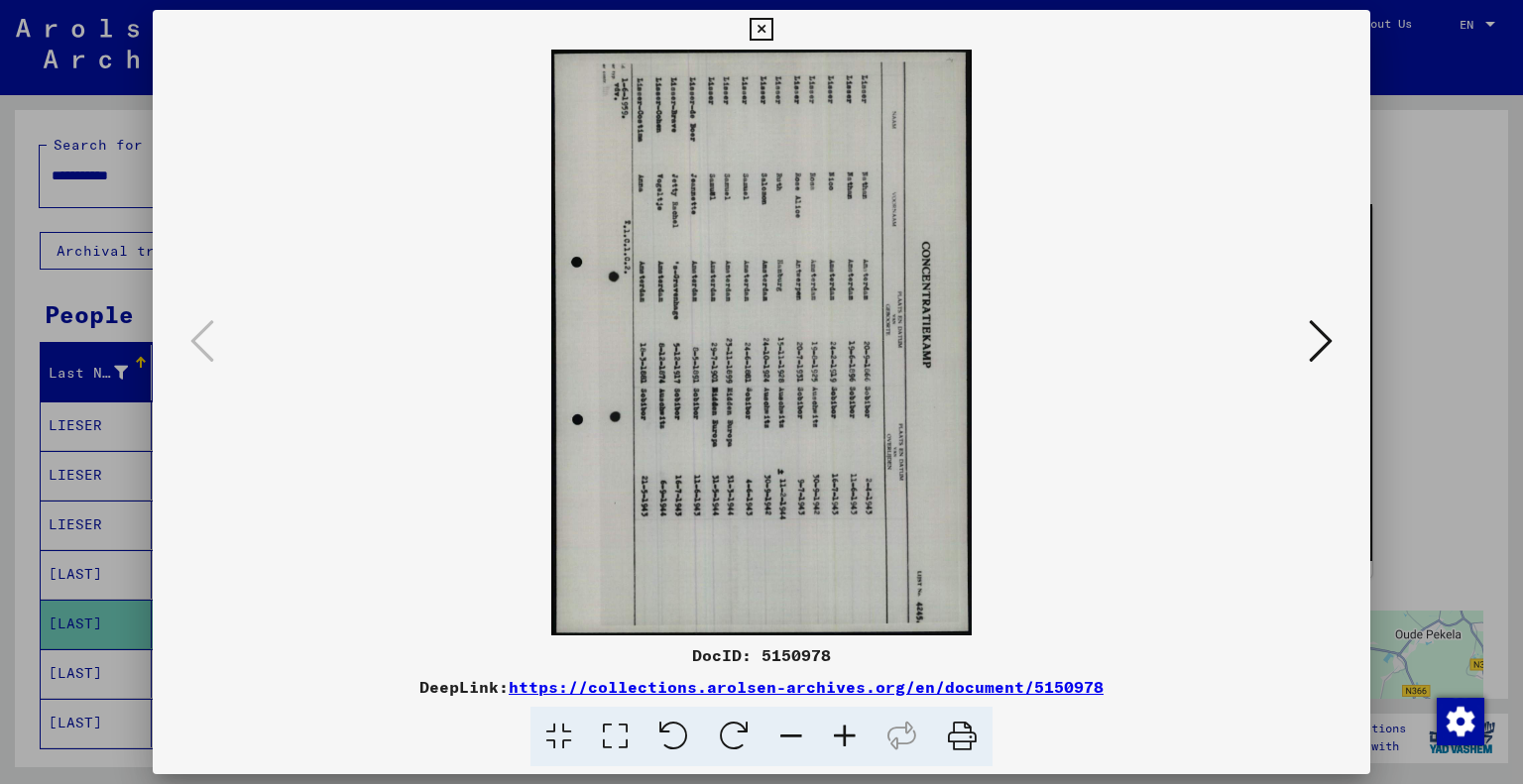click at bounding box center [673, 736] 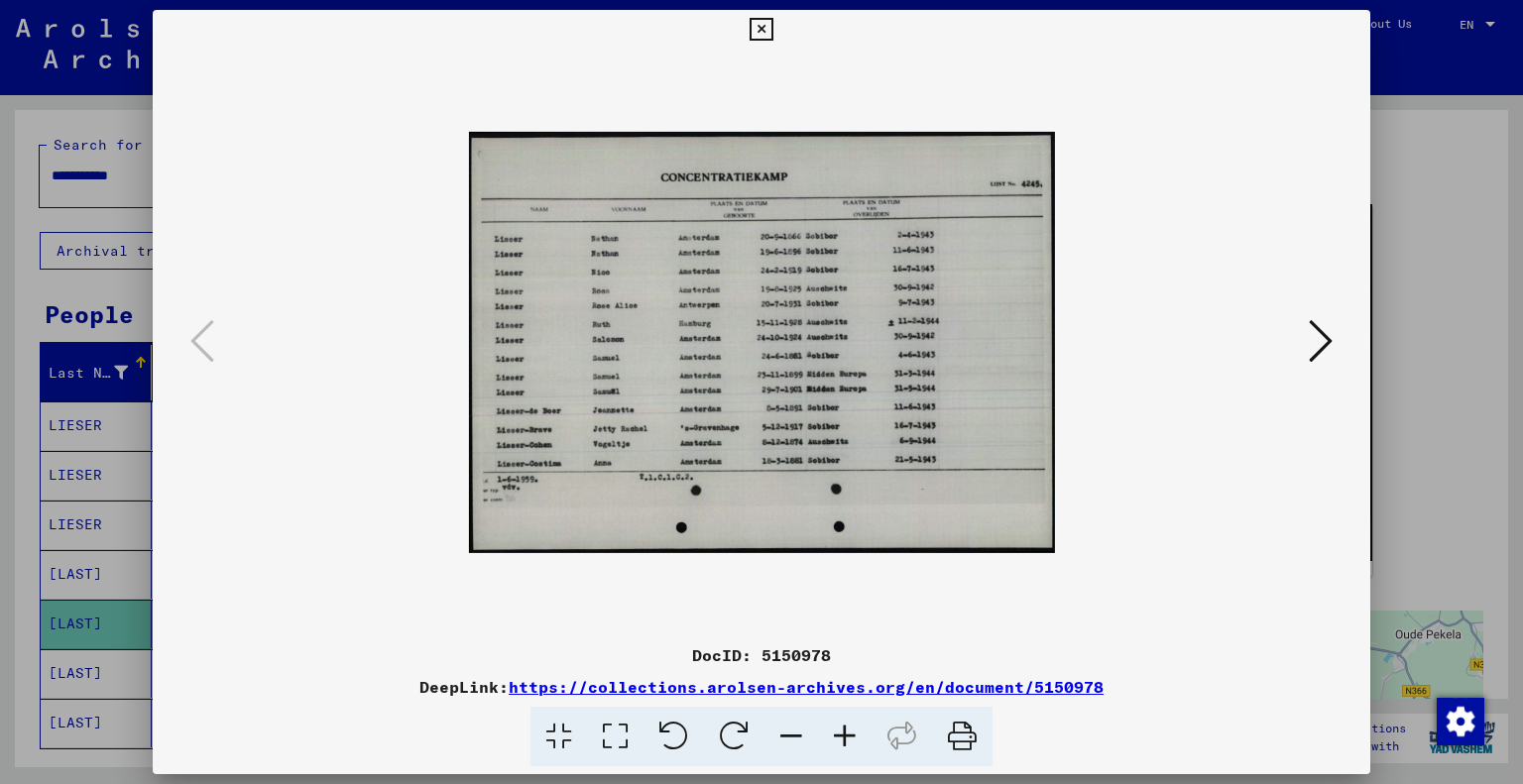 click at bounding box center [845, 736] 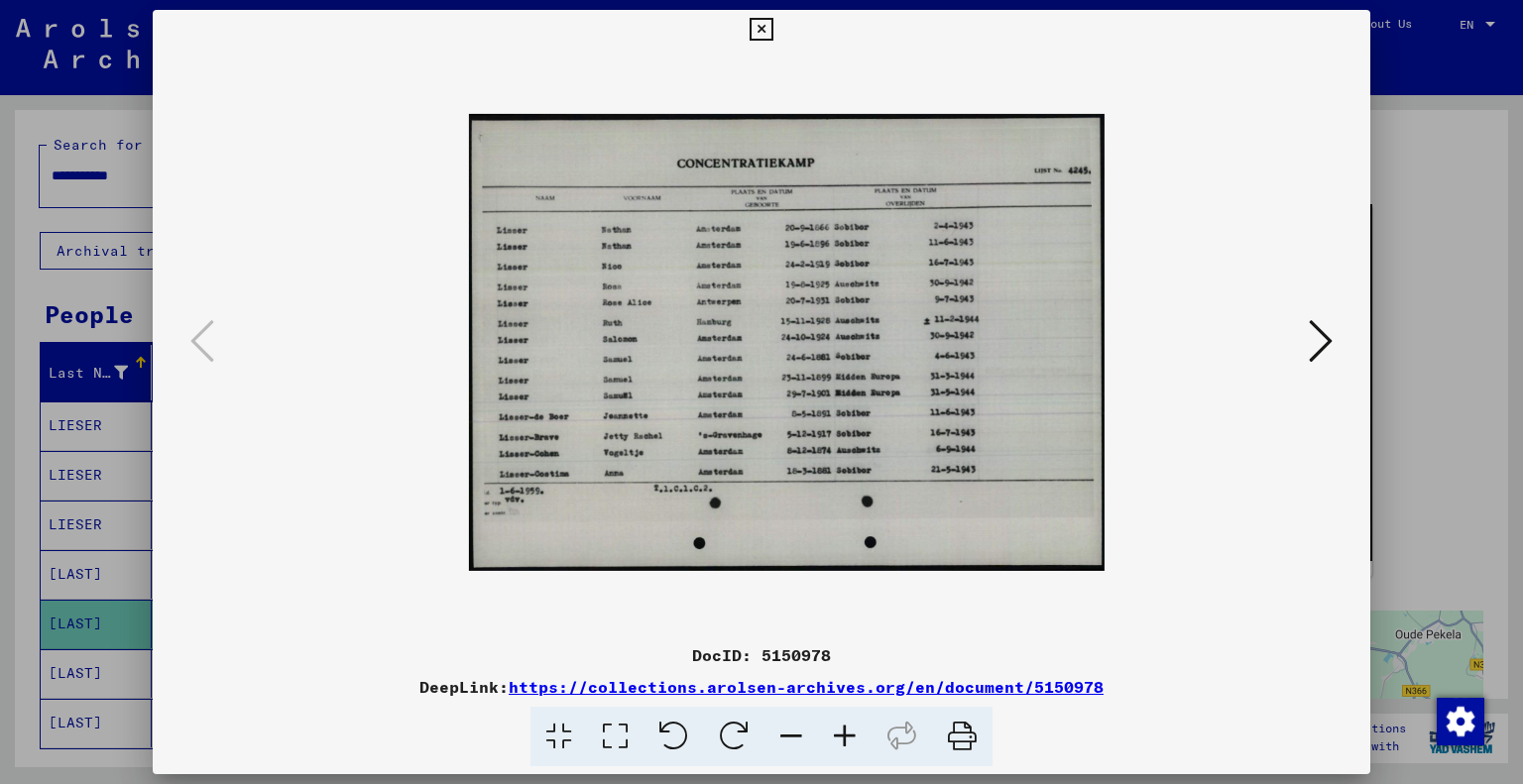 click at bounding box center (845, 736) 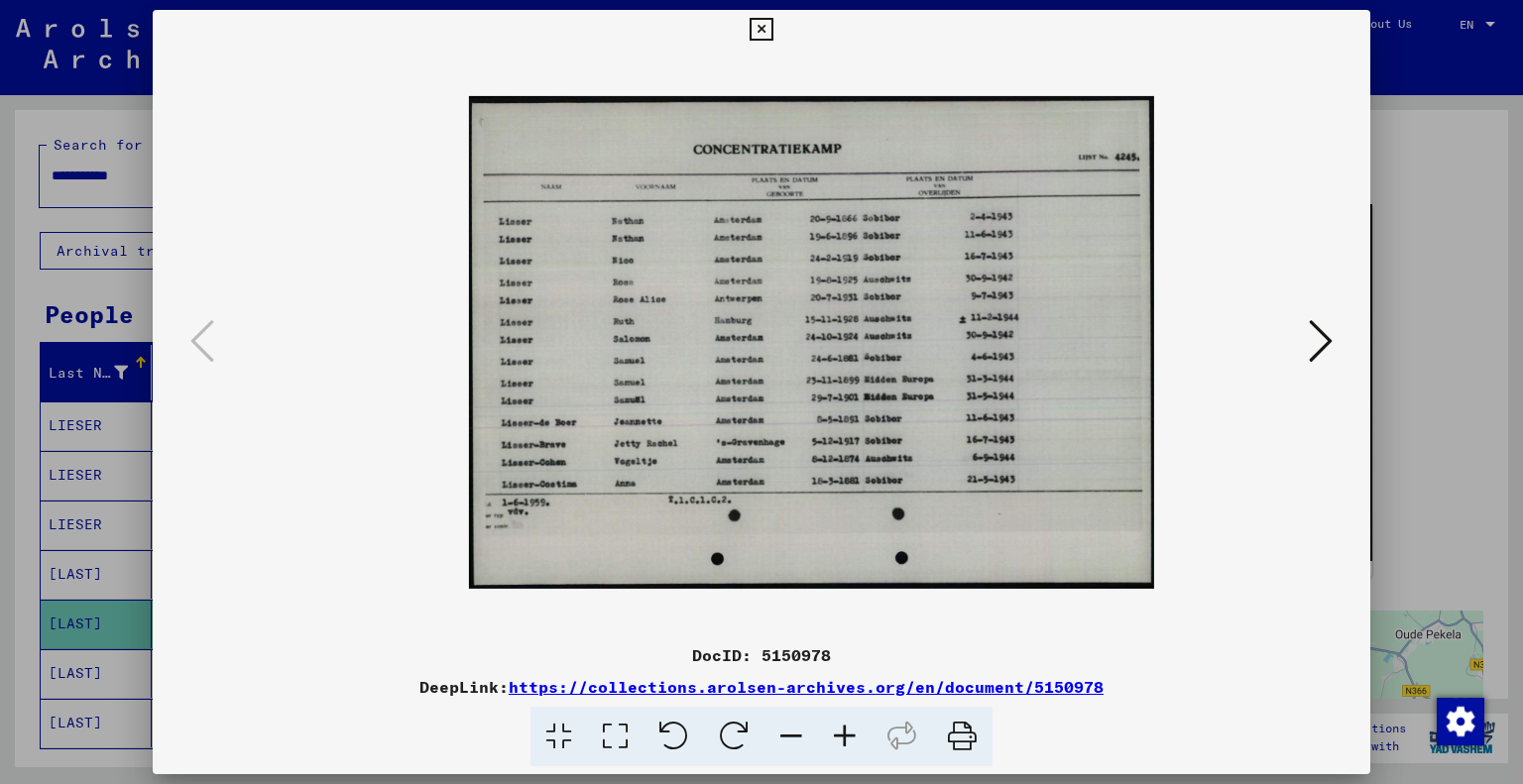 click at bounding box center (845, 736) 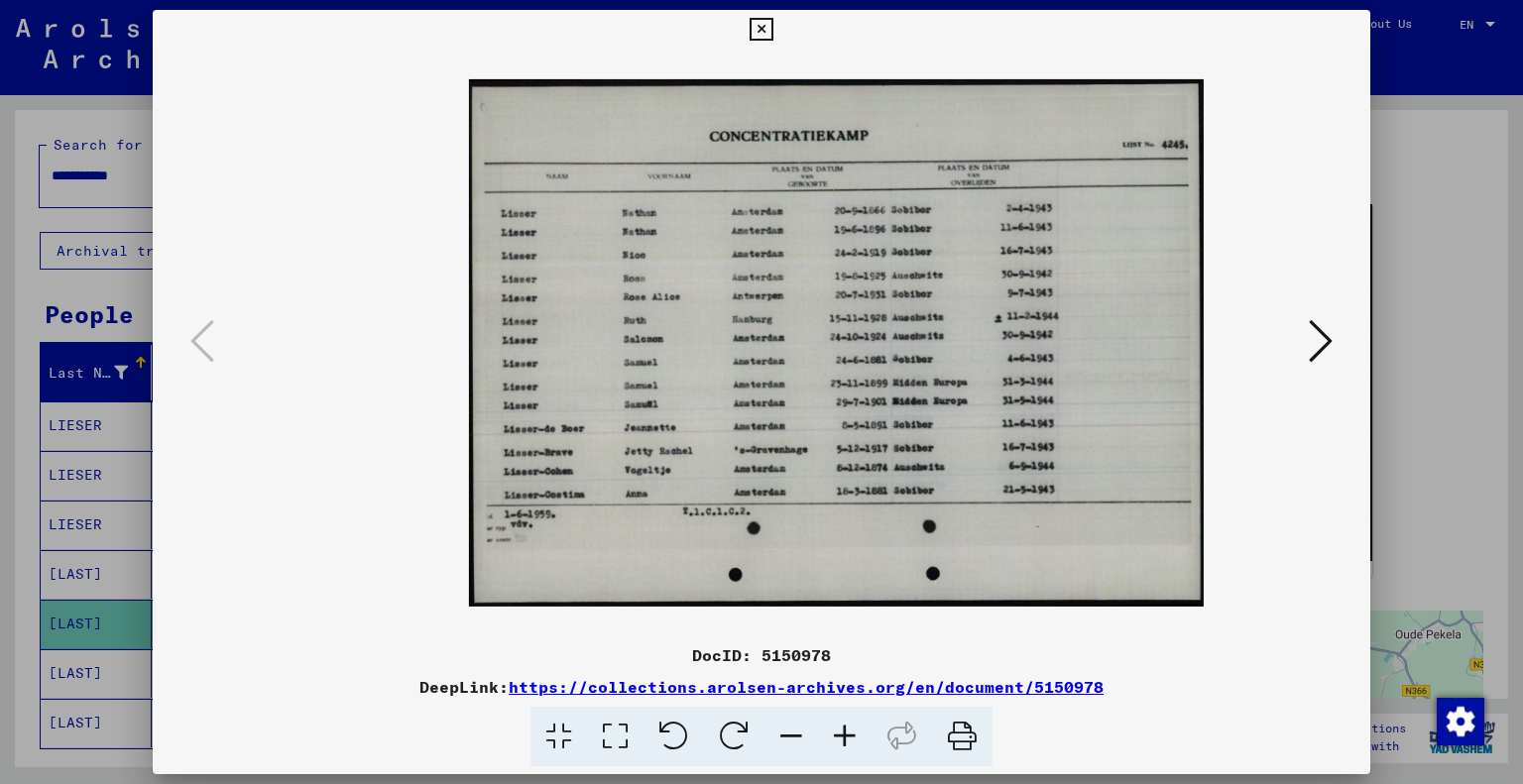 click at bounding box center [845, 736] 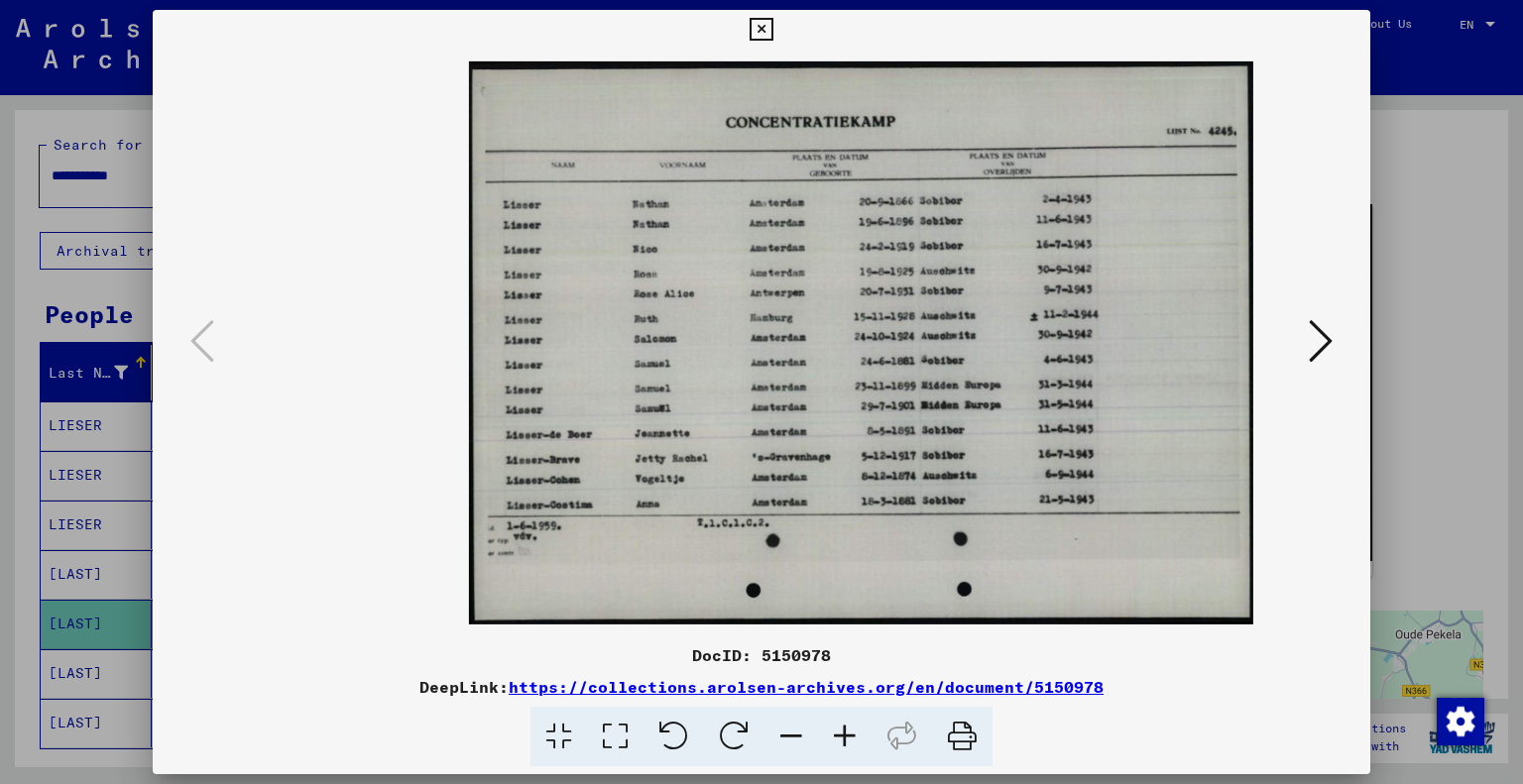 click at bounding box center (845, 736) 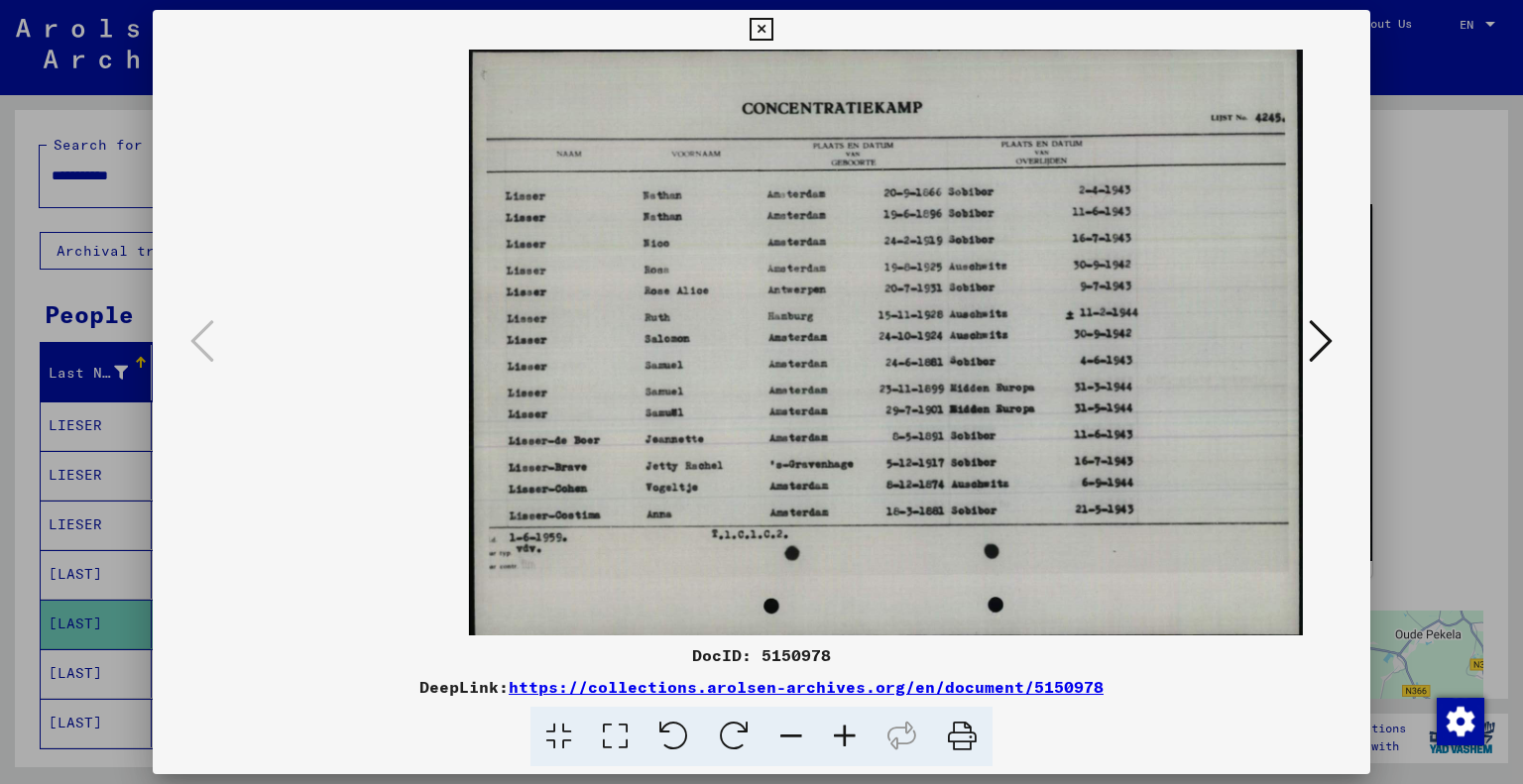 click at bounding box center (1321, 341) 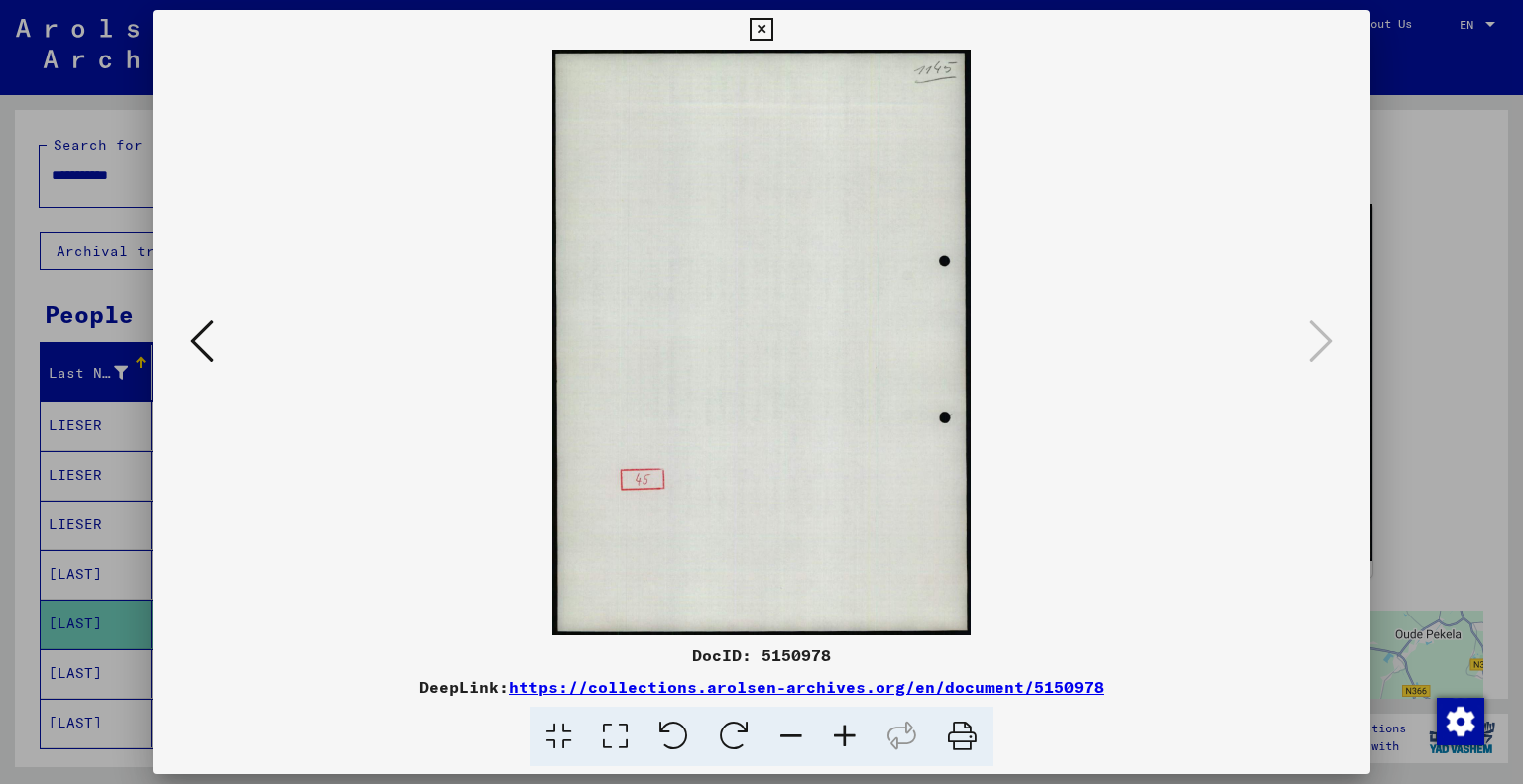 click at bounding box center (762, 392) 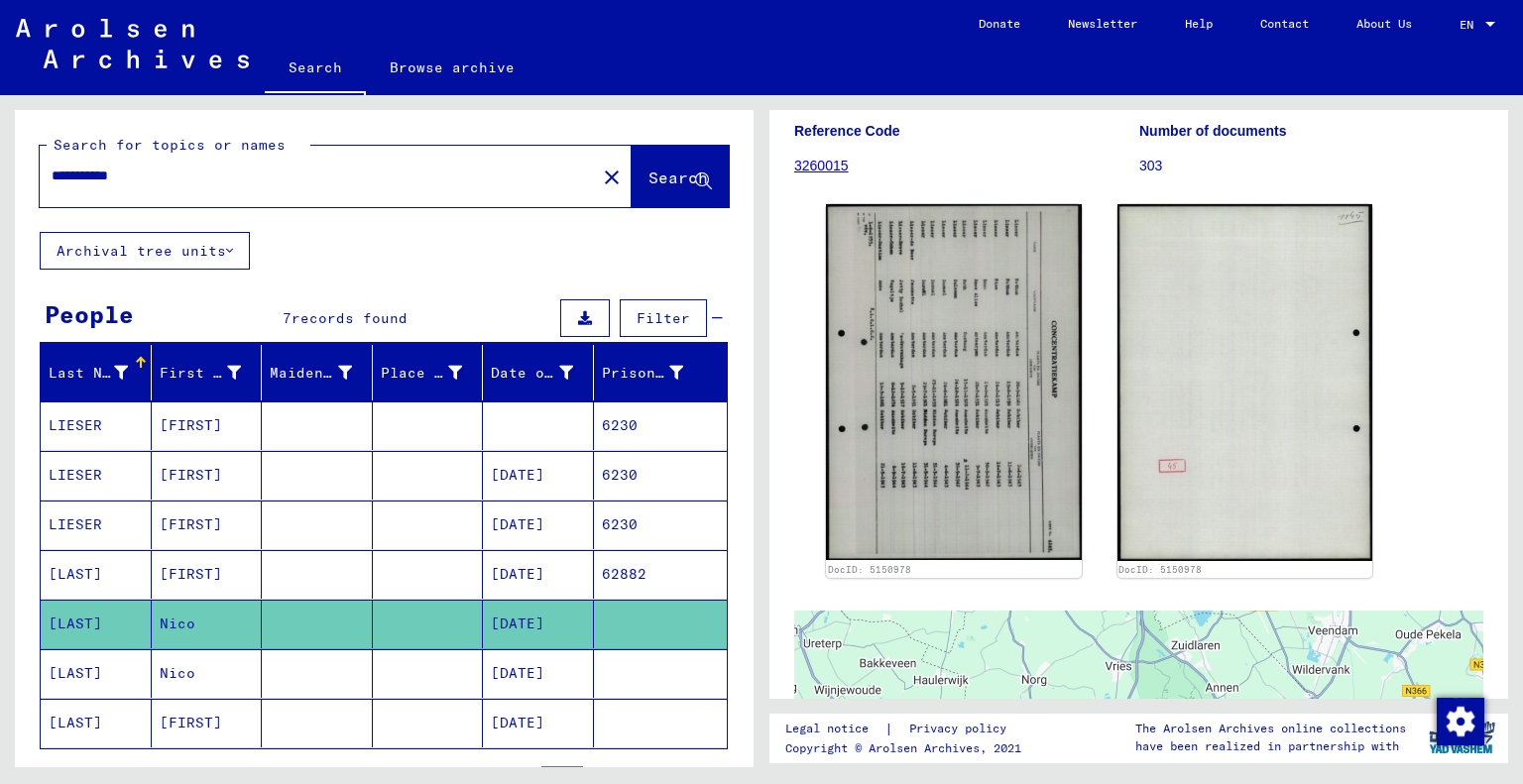 click on "**********" at bounding box center [317, 175] 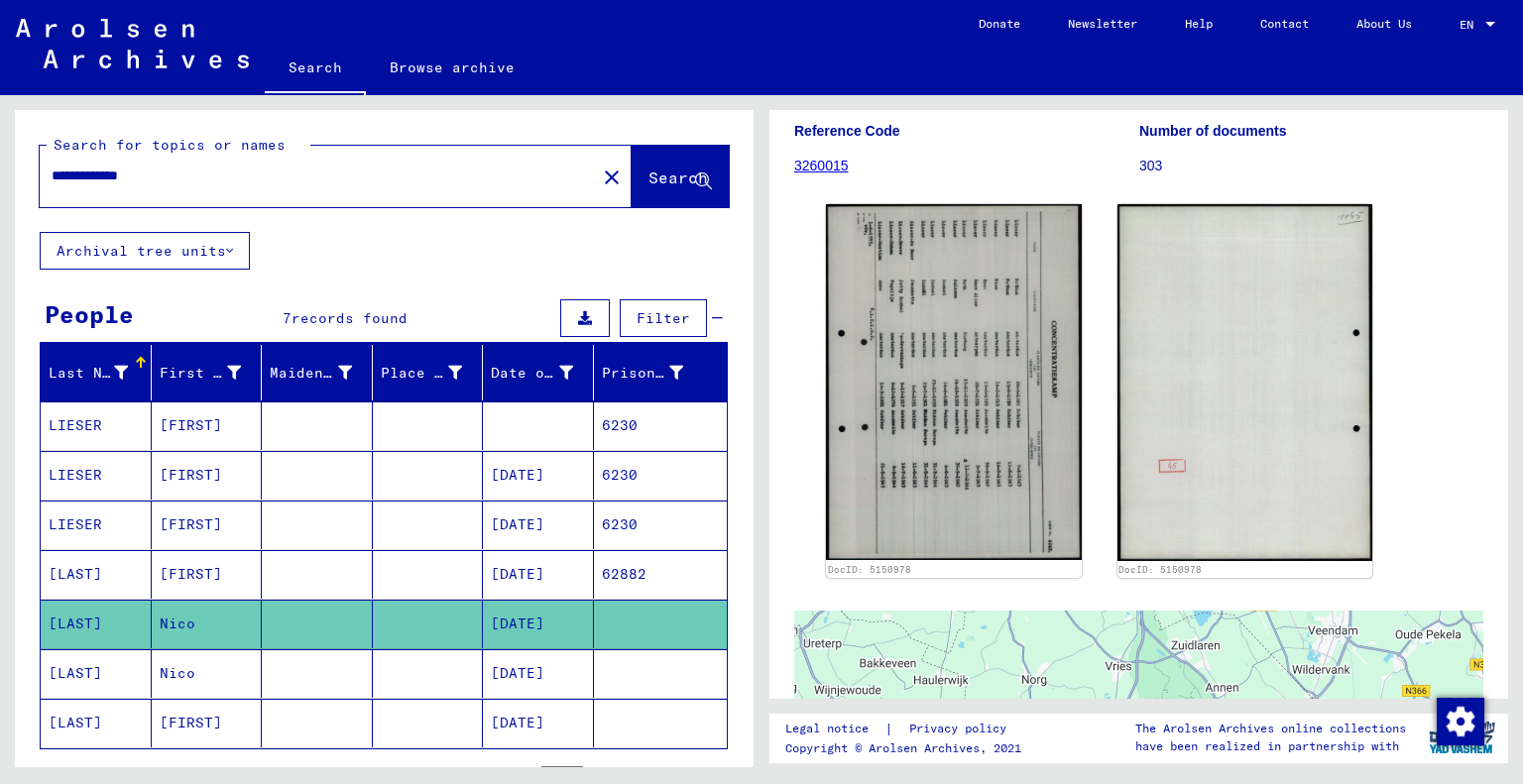 click on "Search" 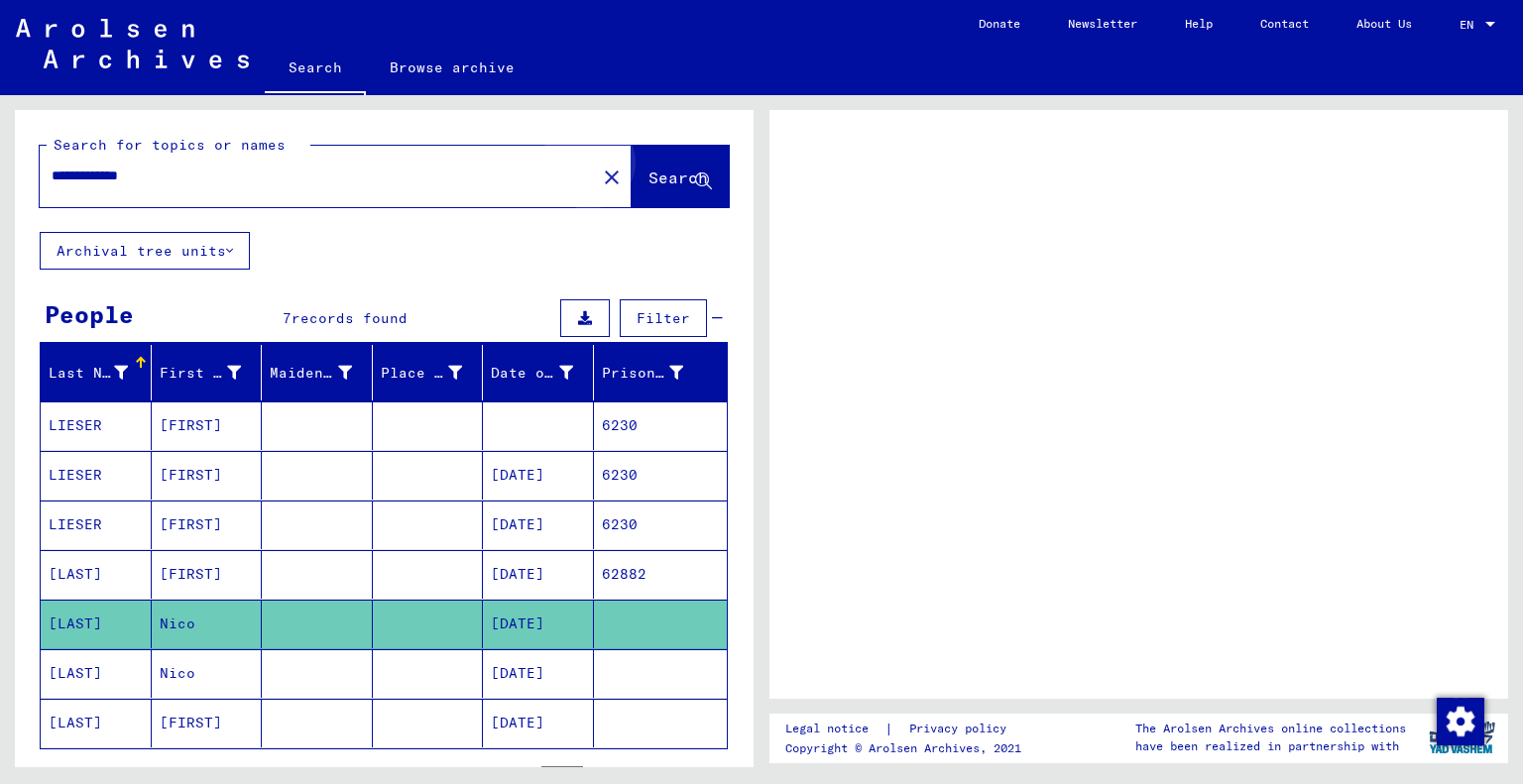 scroll, scrollTop: 0, scrollLeft: 0, axis: both 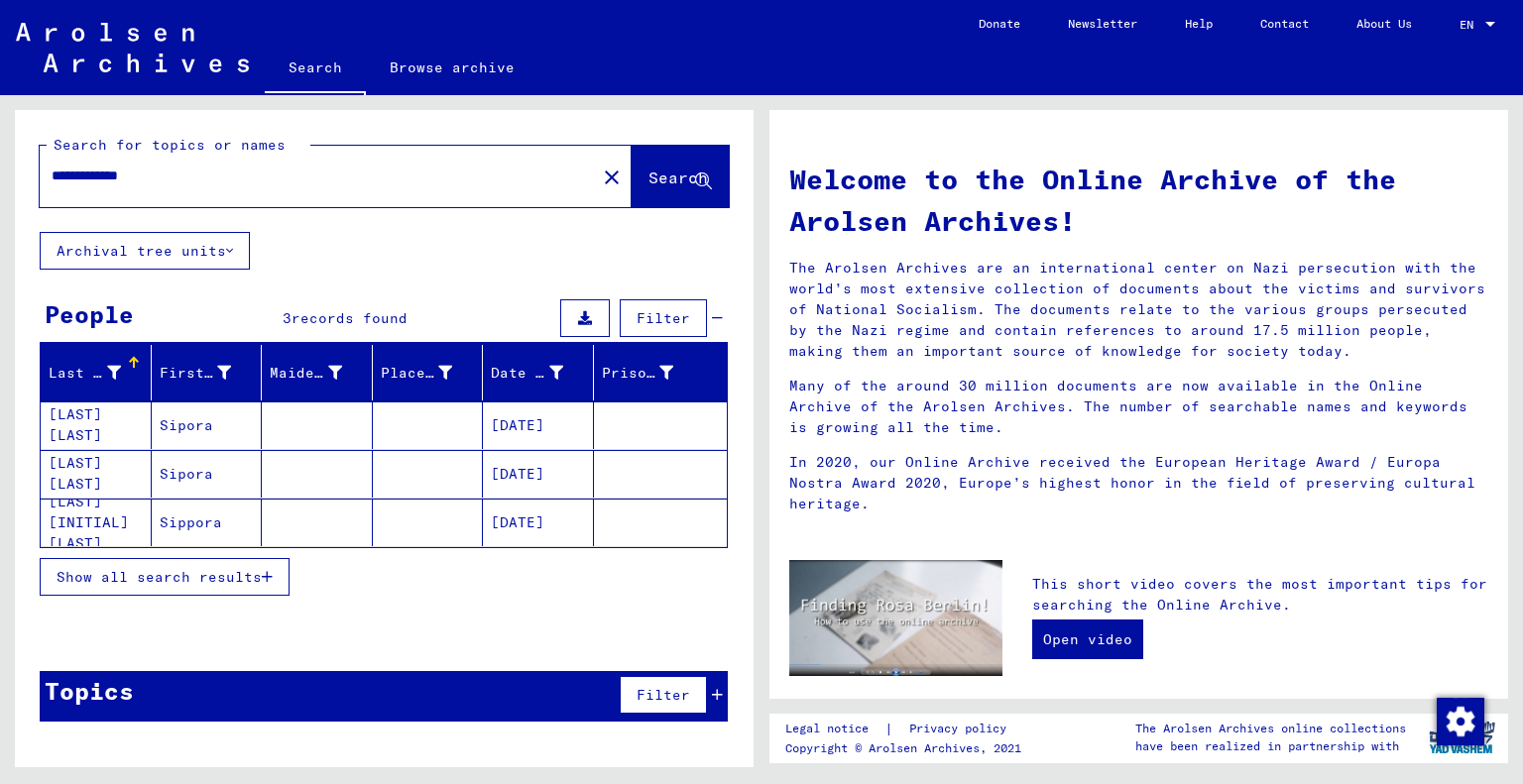 click on "Sipora" at bounding box center [207, 474] 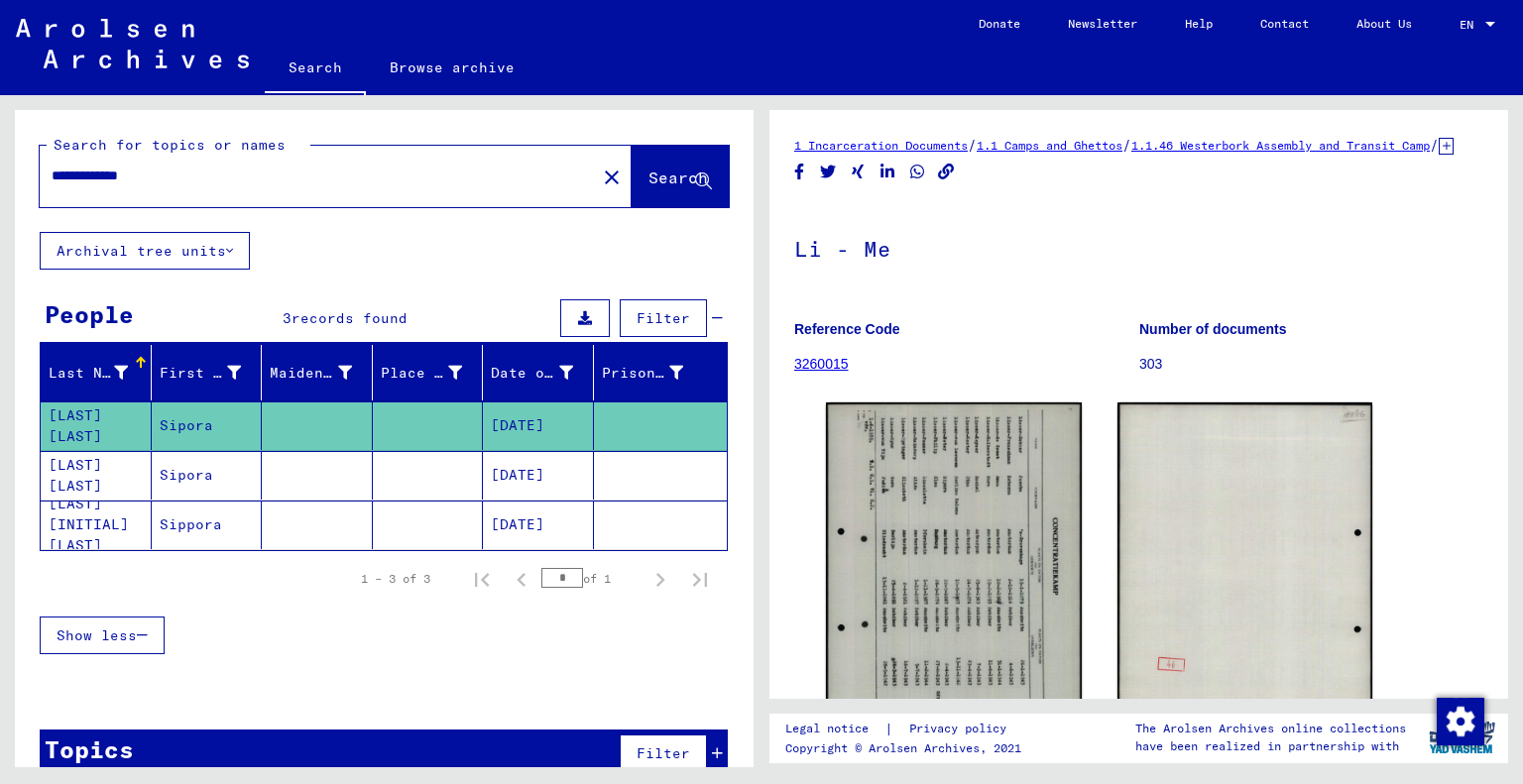 scroll, scrollTop: 0, scrollLeft: 0, axis: both 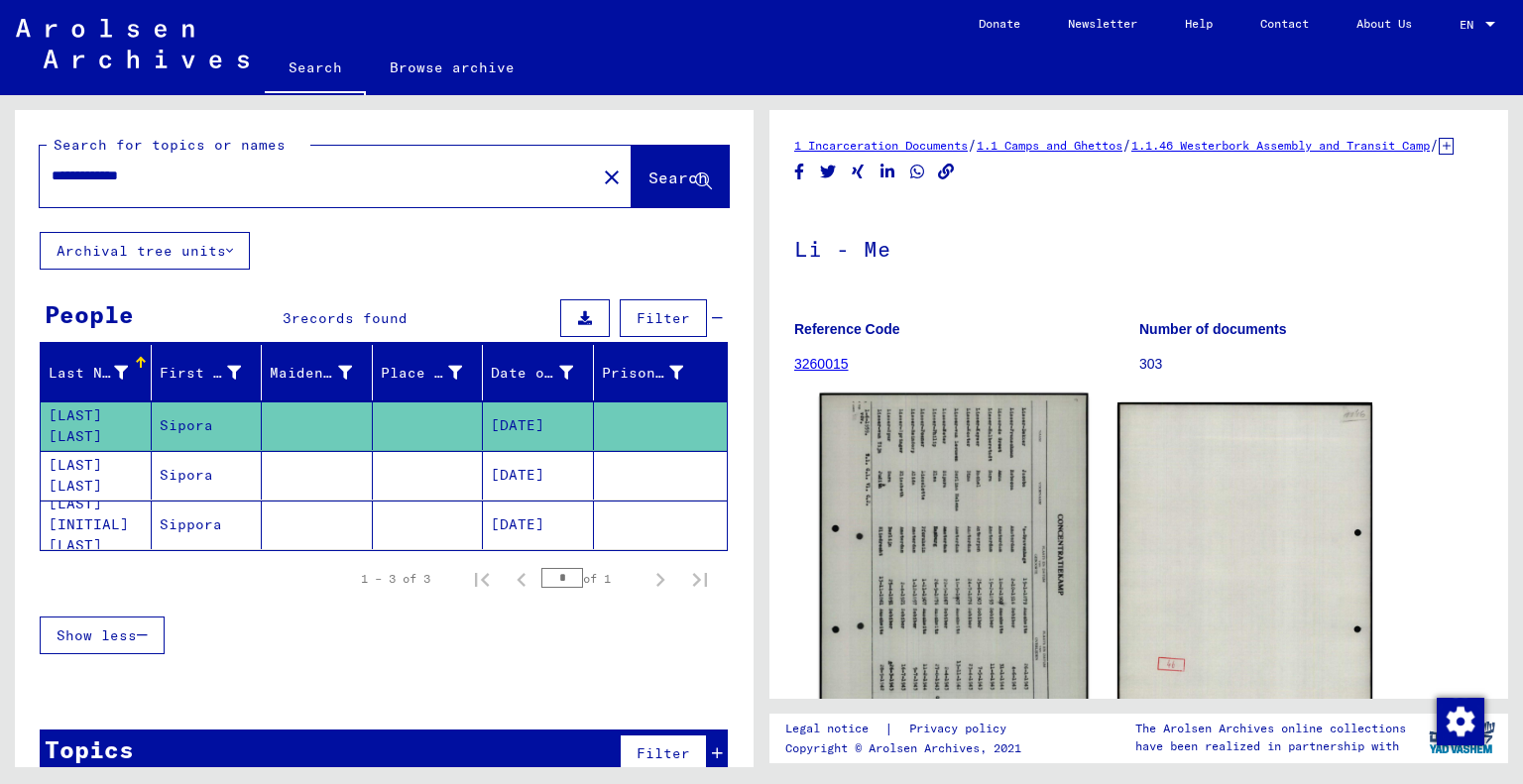 click 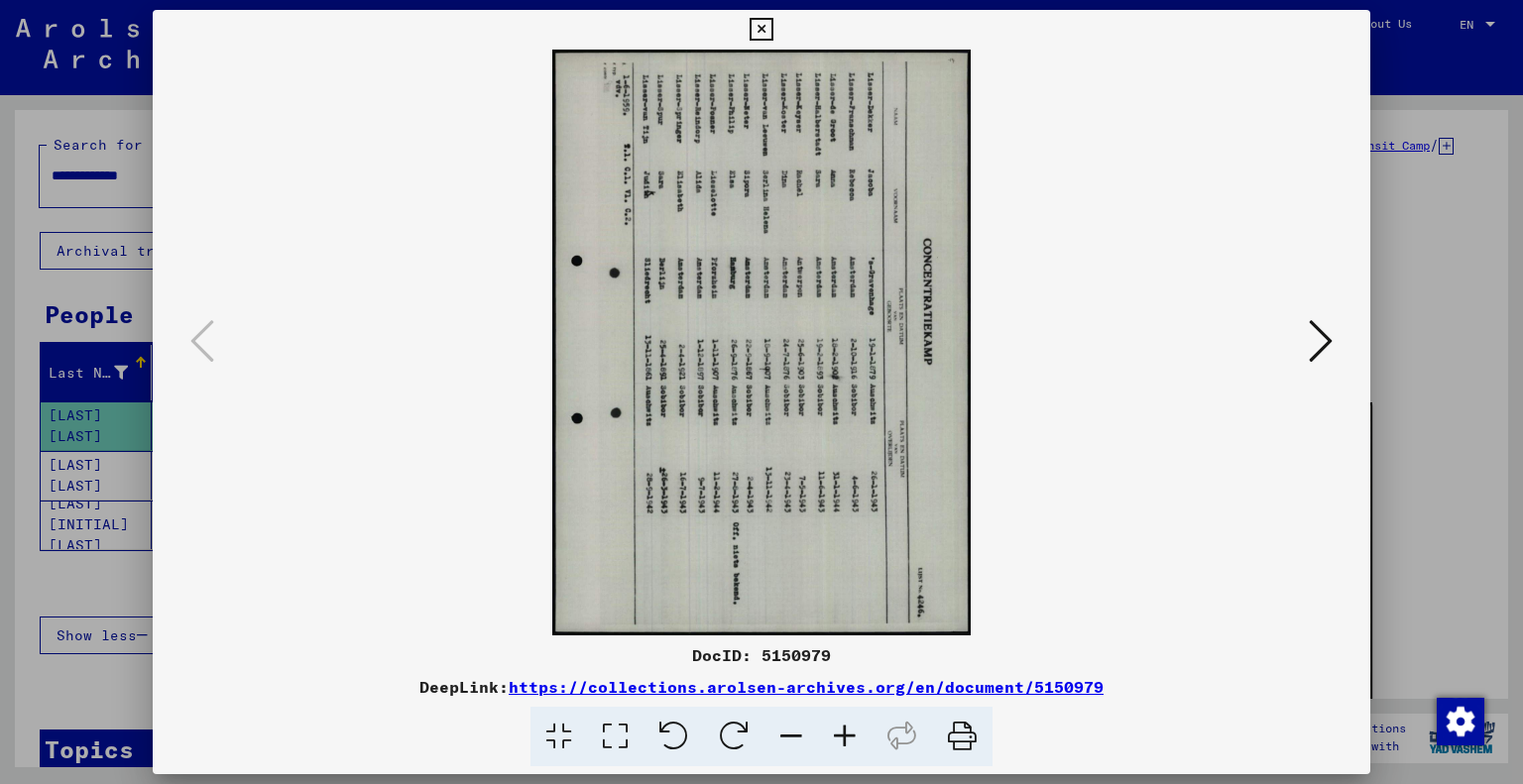 click at bounding box center (673, 736) 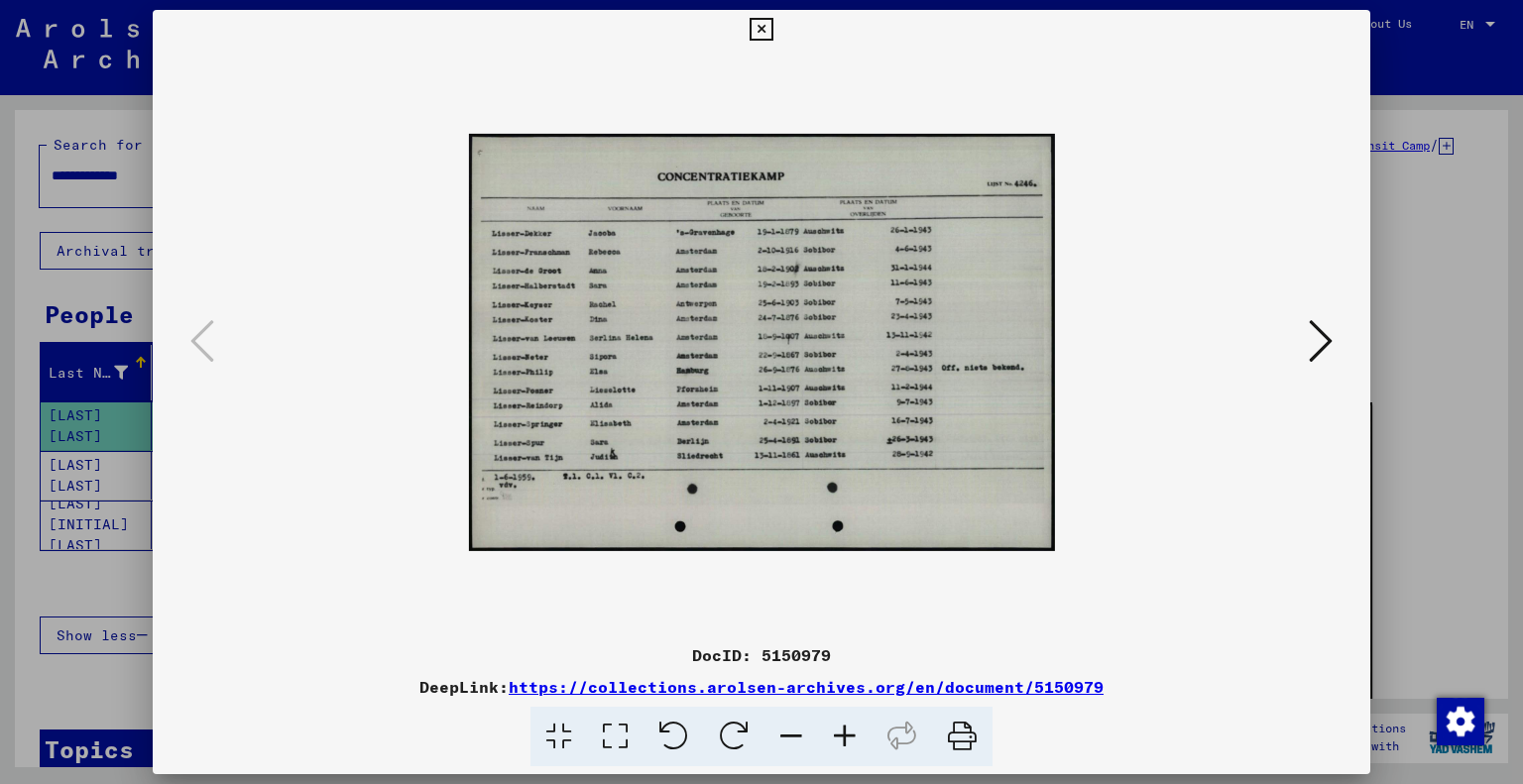 click at bounding box center [845, 736] 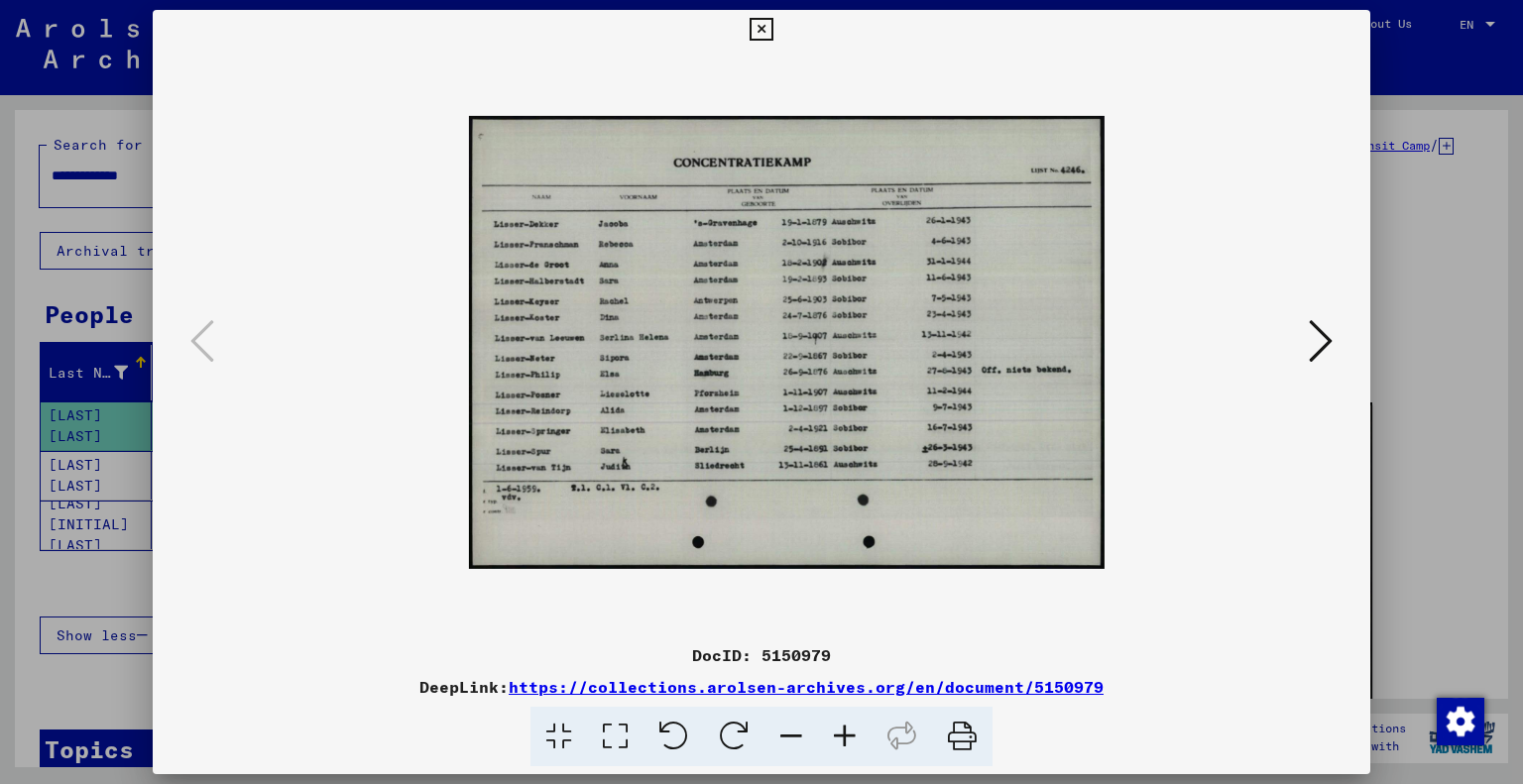 click at bounding box center (845, 736) 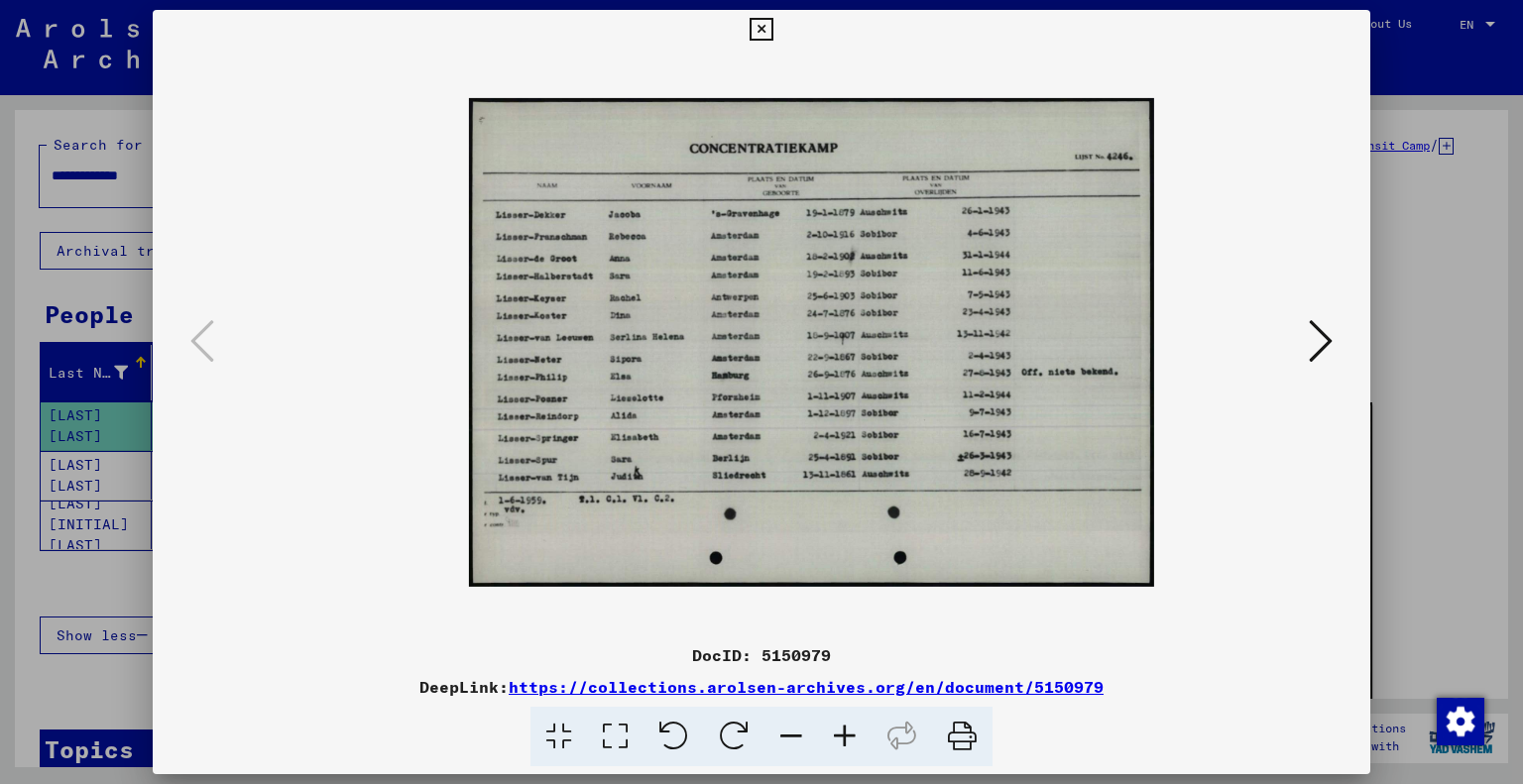 click at bounding box center [845, 736] 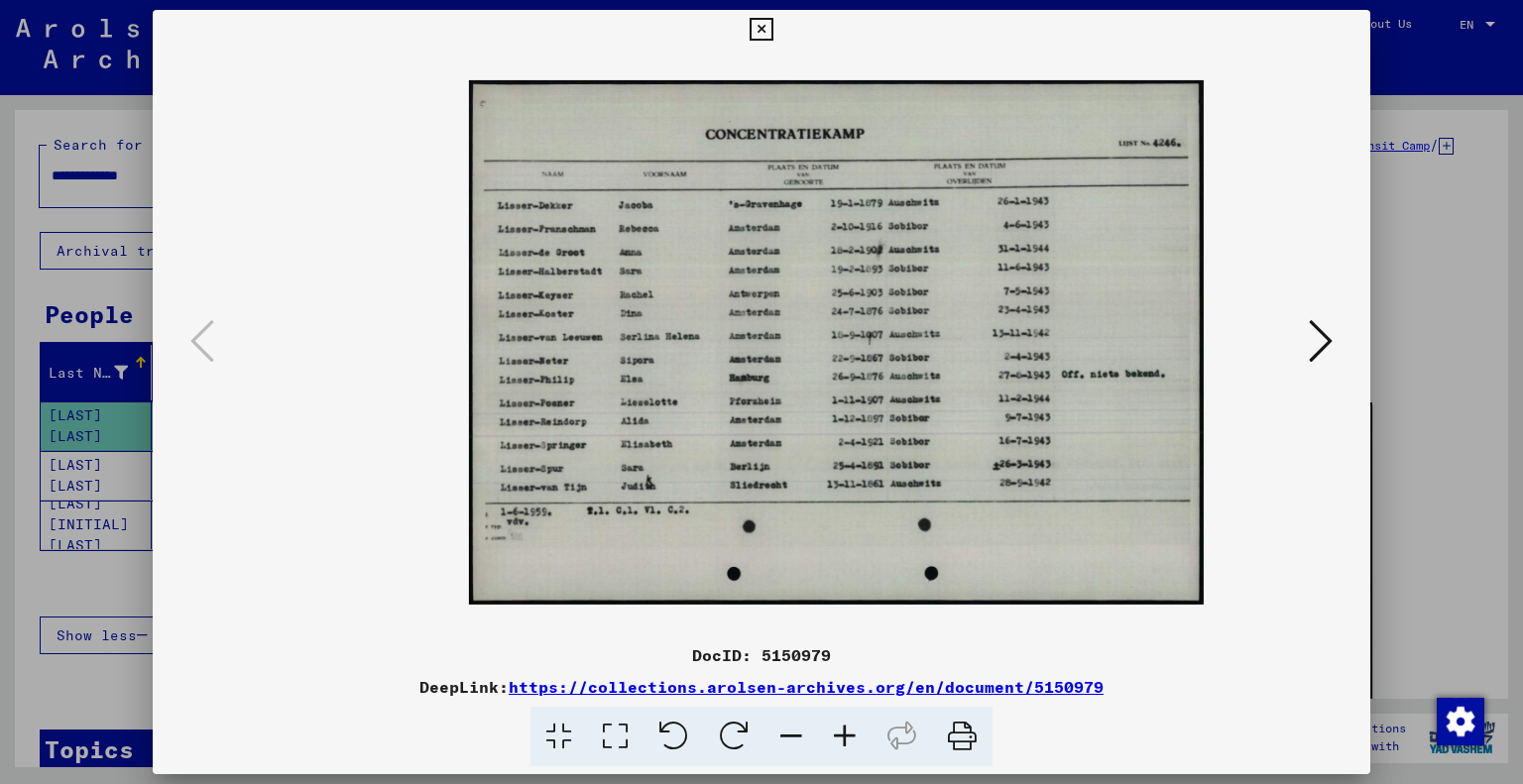 click at bounding box center [845, 736] 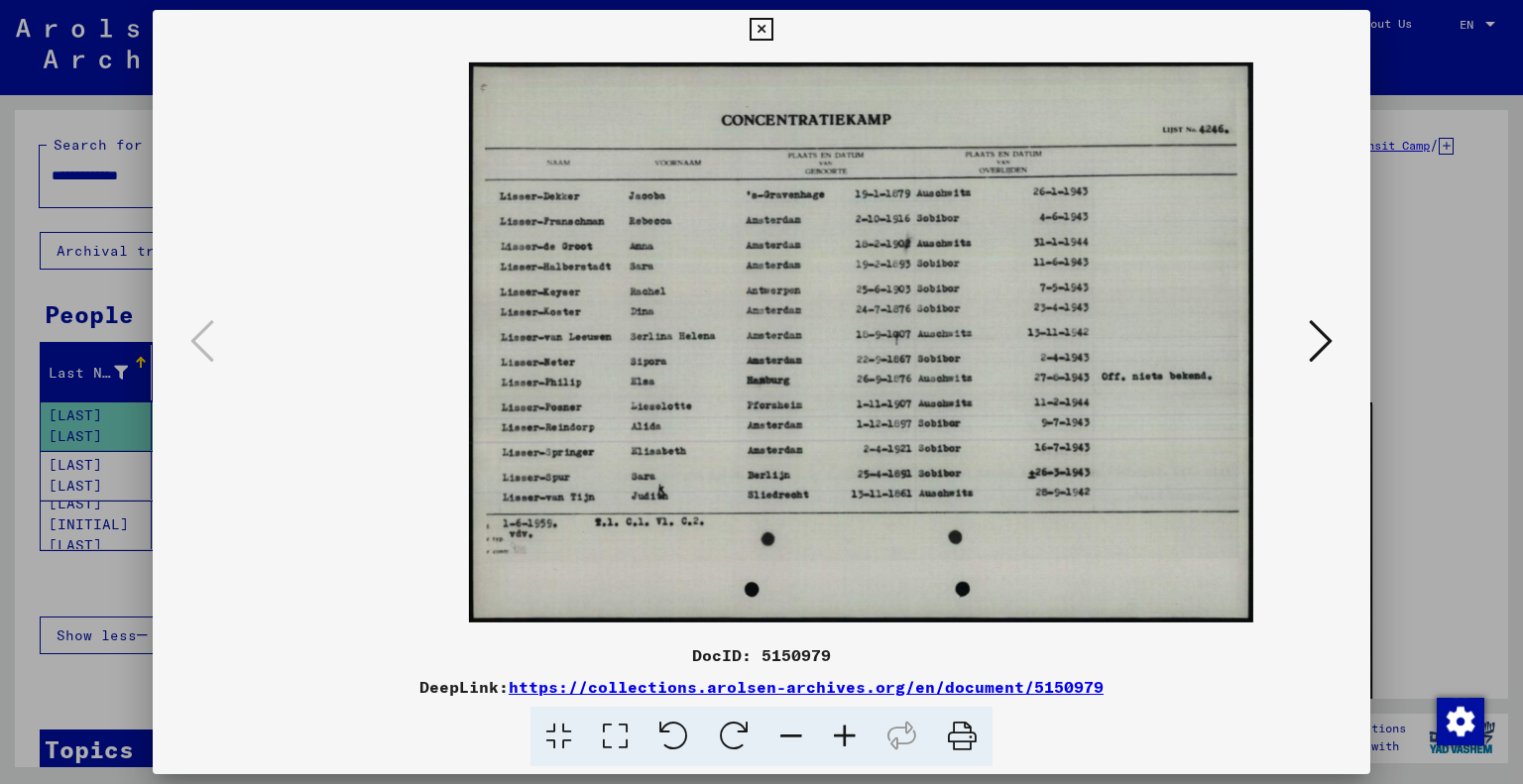 click at bounding box center [845, 736] 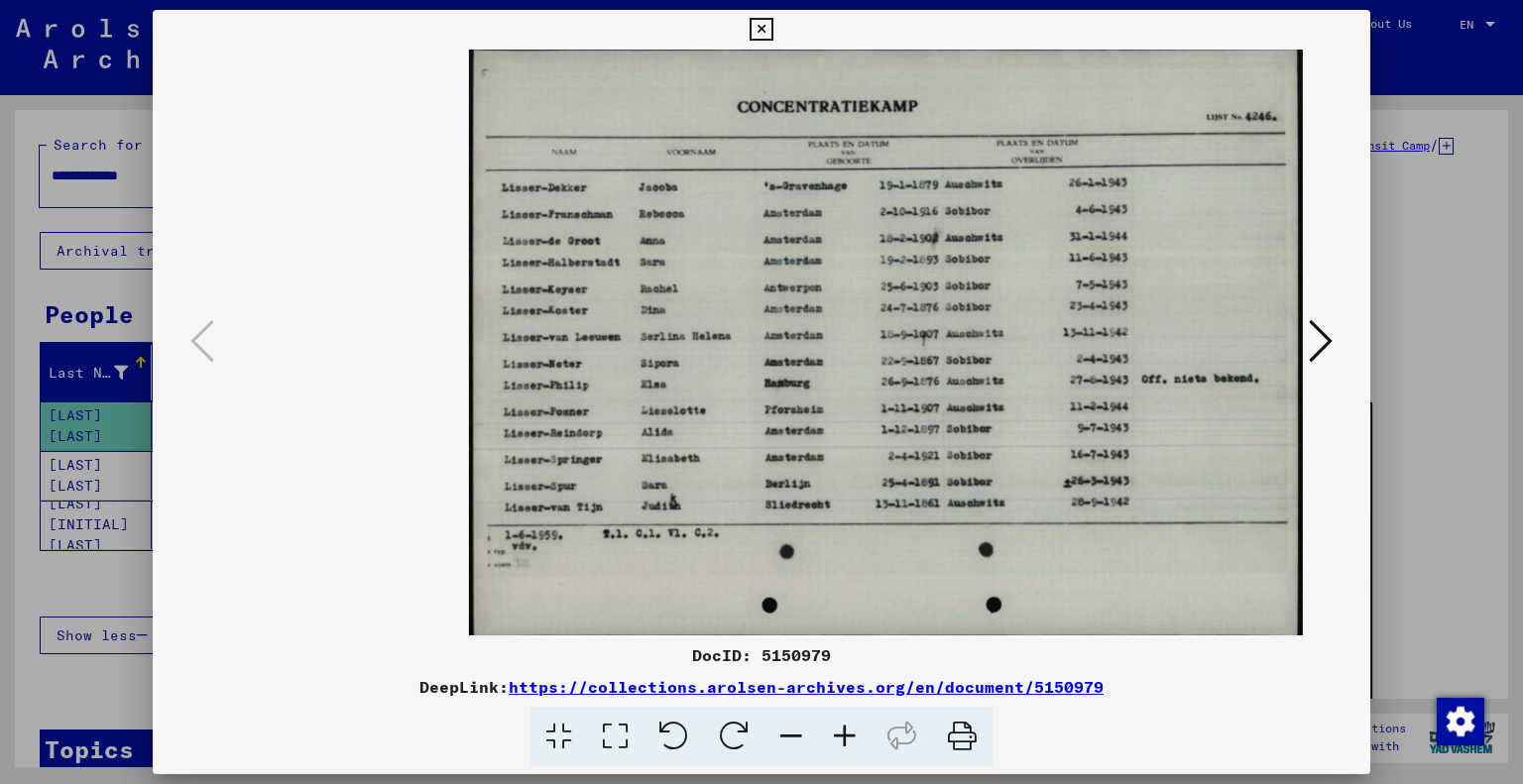 click at bounding box center (762, 392) 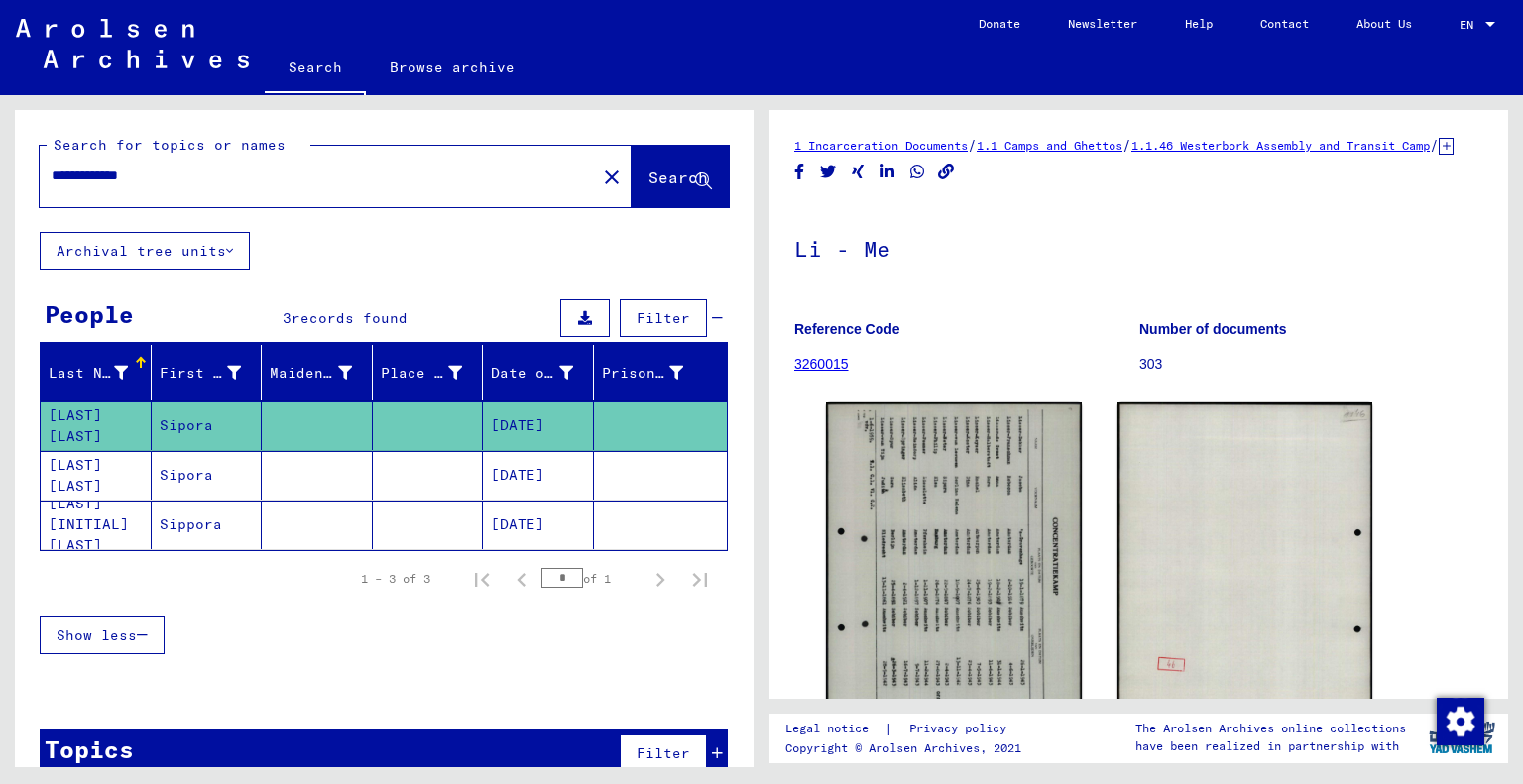 click on "[LAST] [LAST]" at bounding box center (96, 524) 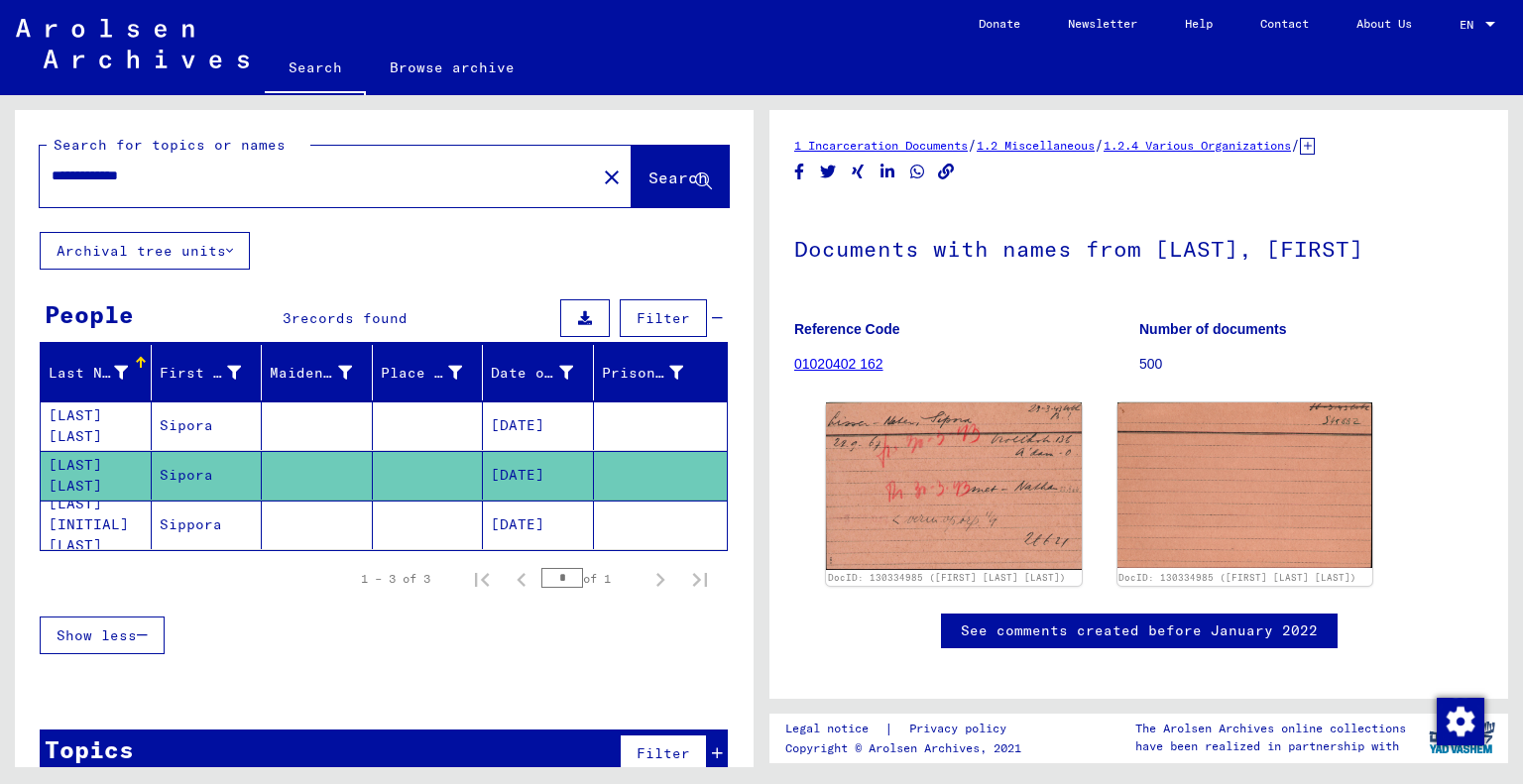 scroll, scrollTop: 0, scrollLeft: 0, axis: both 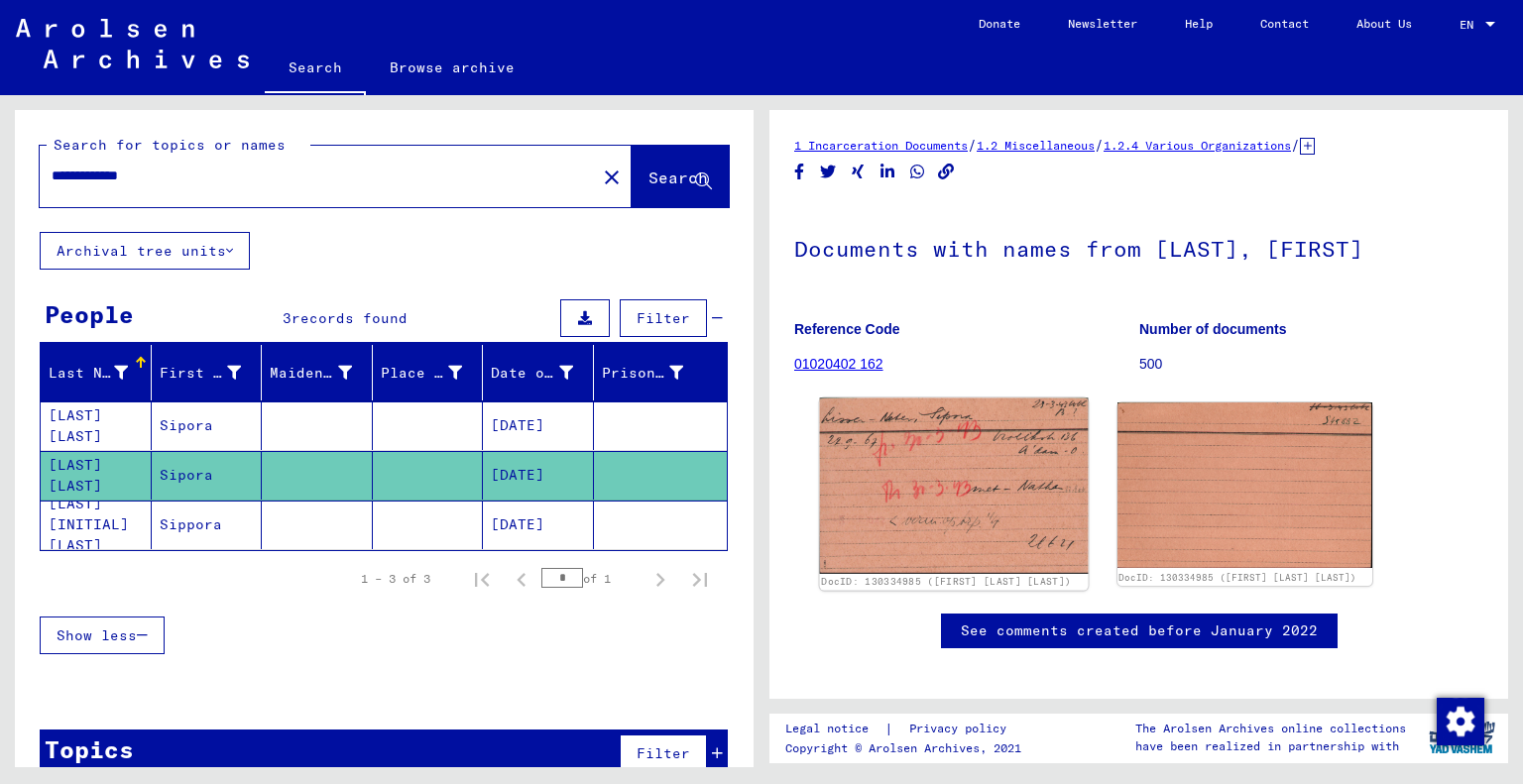 click 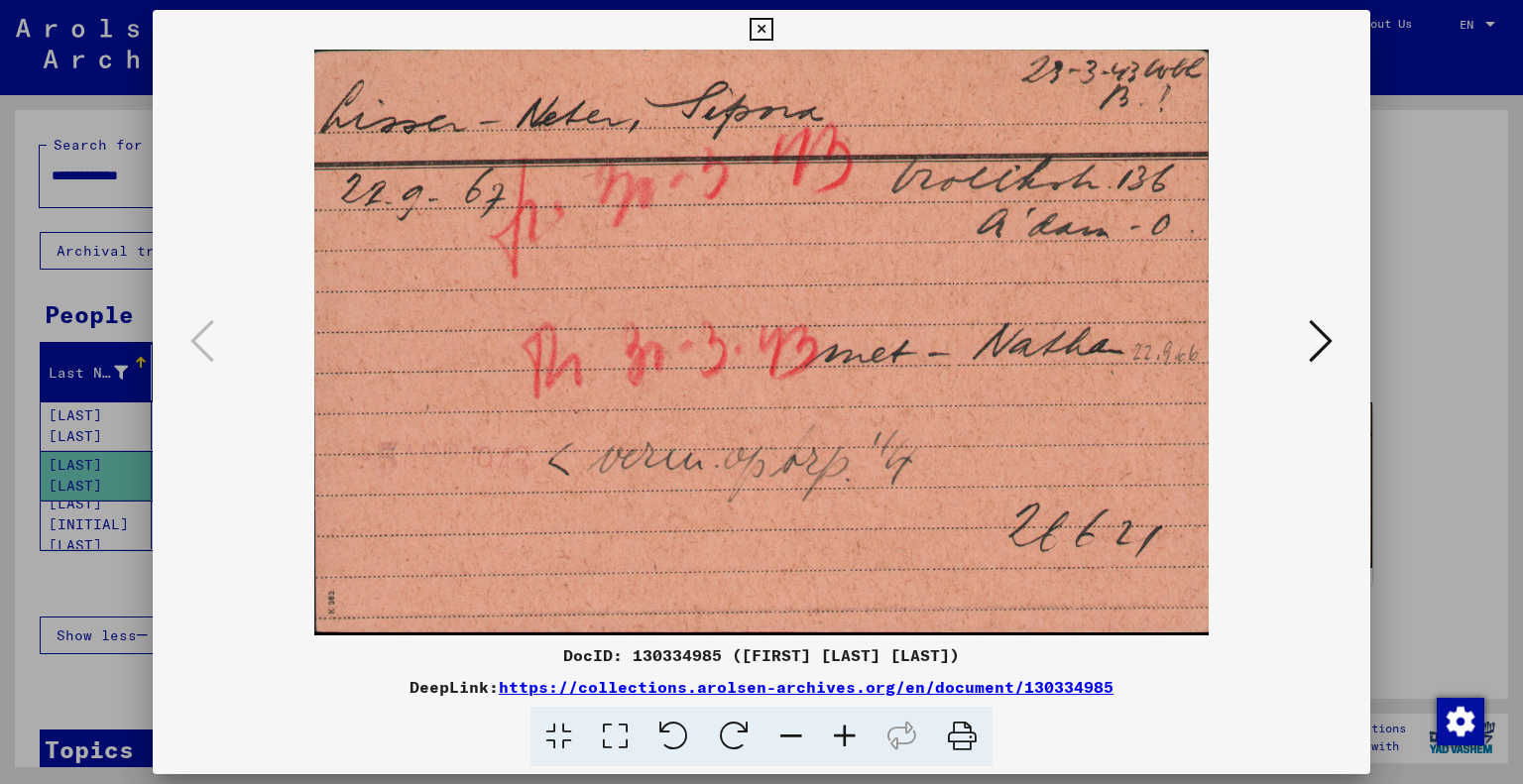 drag, startPoint x: 595, startPoint y: 29, endPoint x: 666, endPoint y: 33, distance: 71.11259 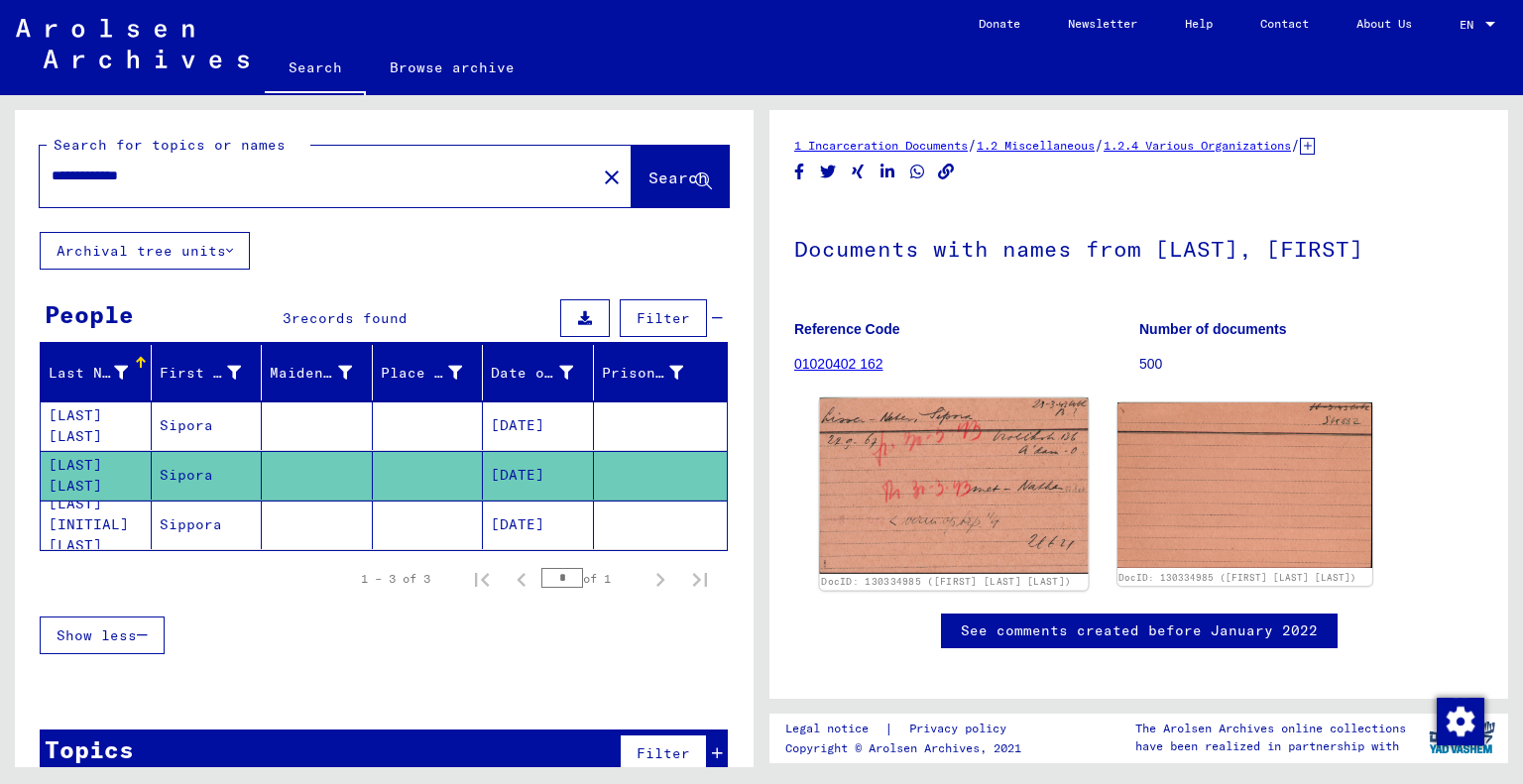 click 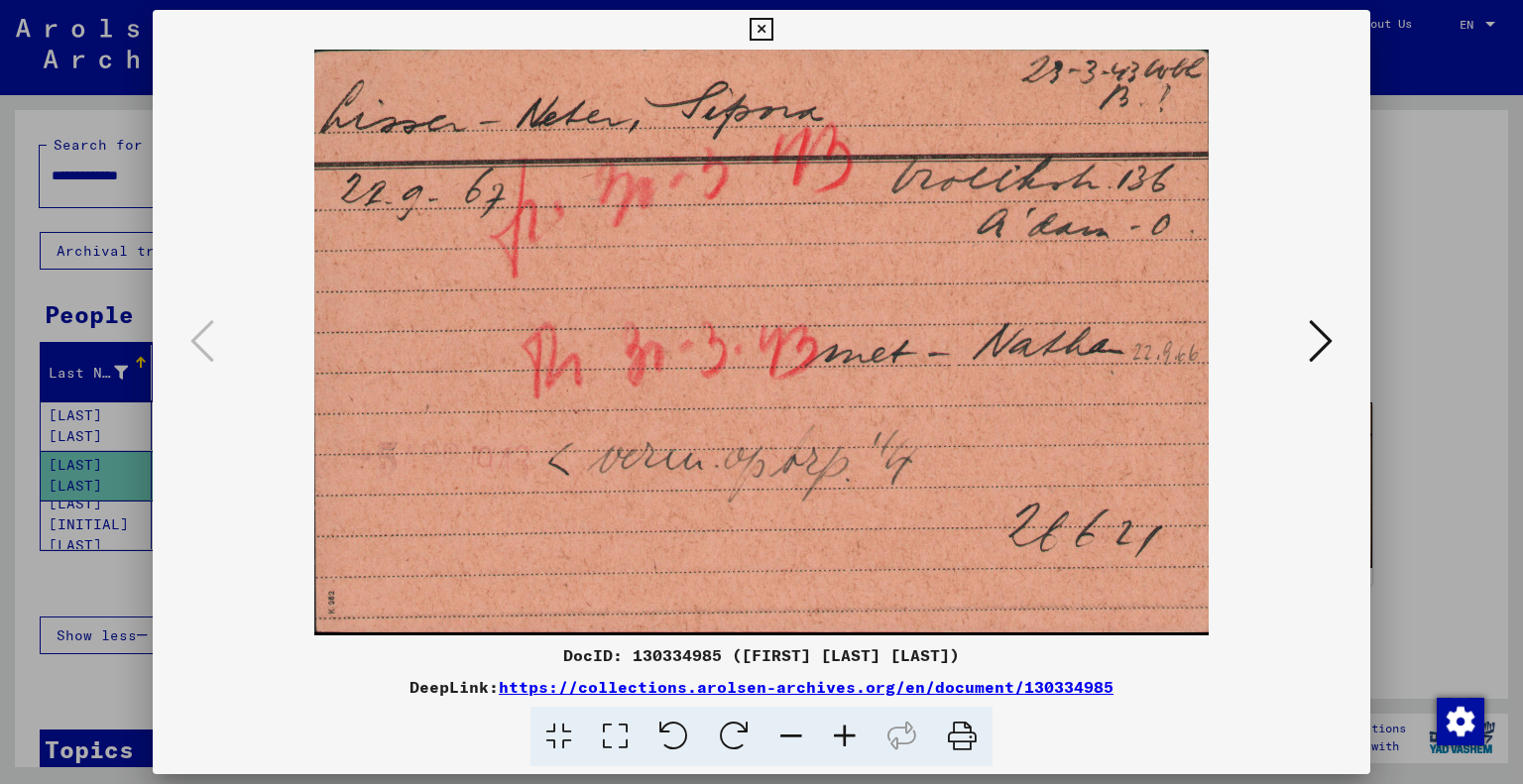 click at bounding box center [761, 30] 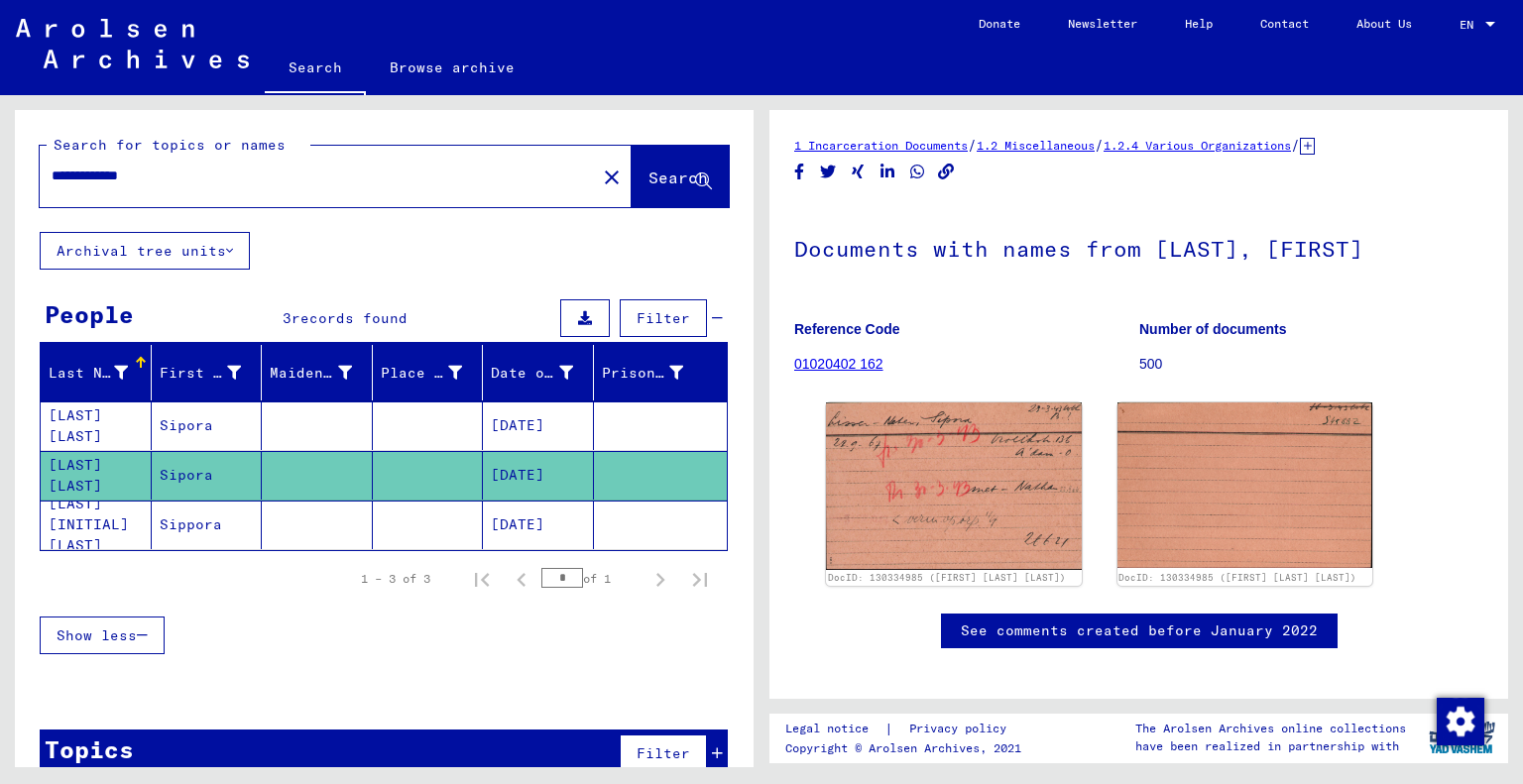 click on "**********" at bounding box center [317, 175] 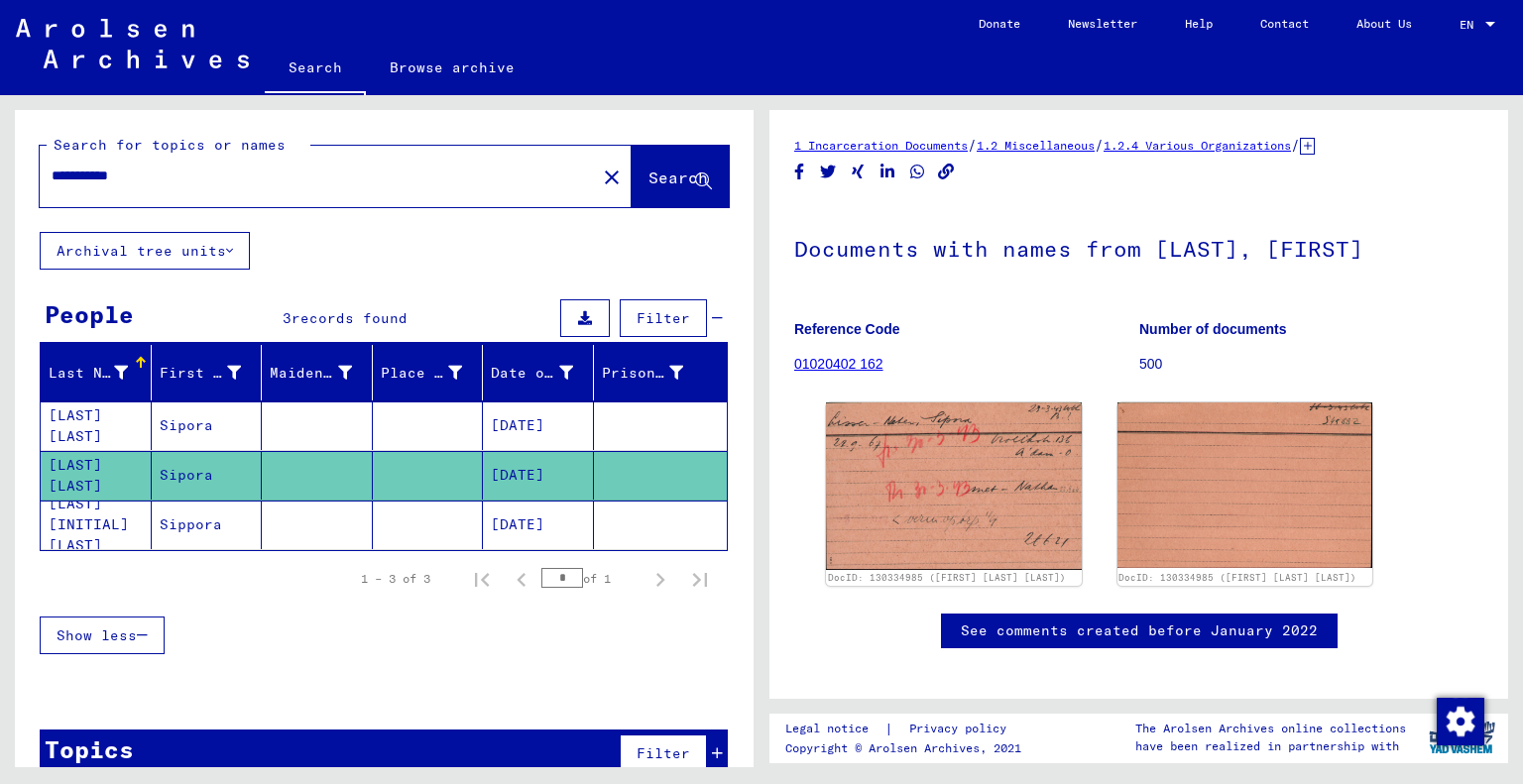type on "**********" 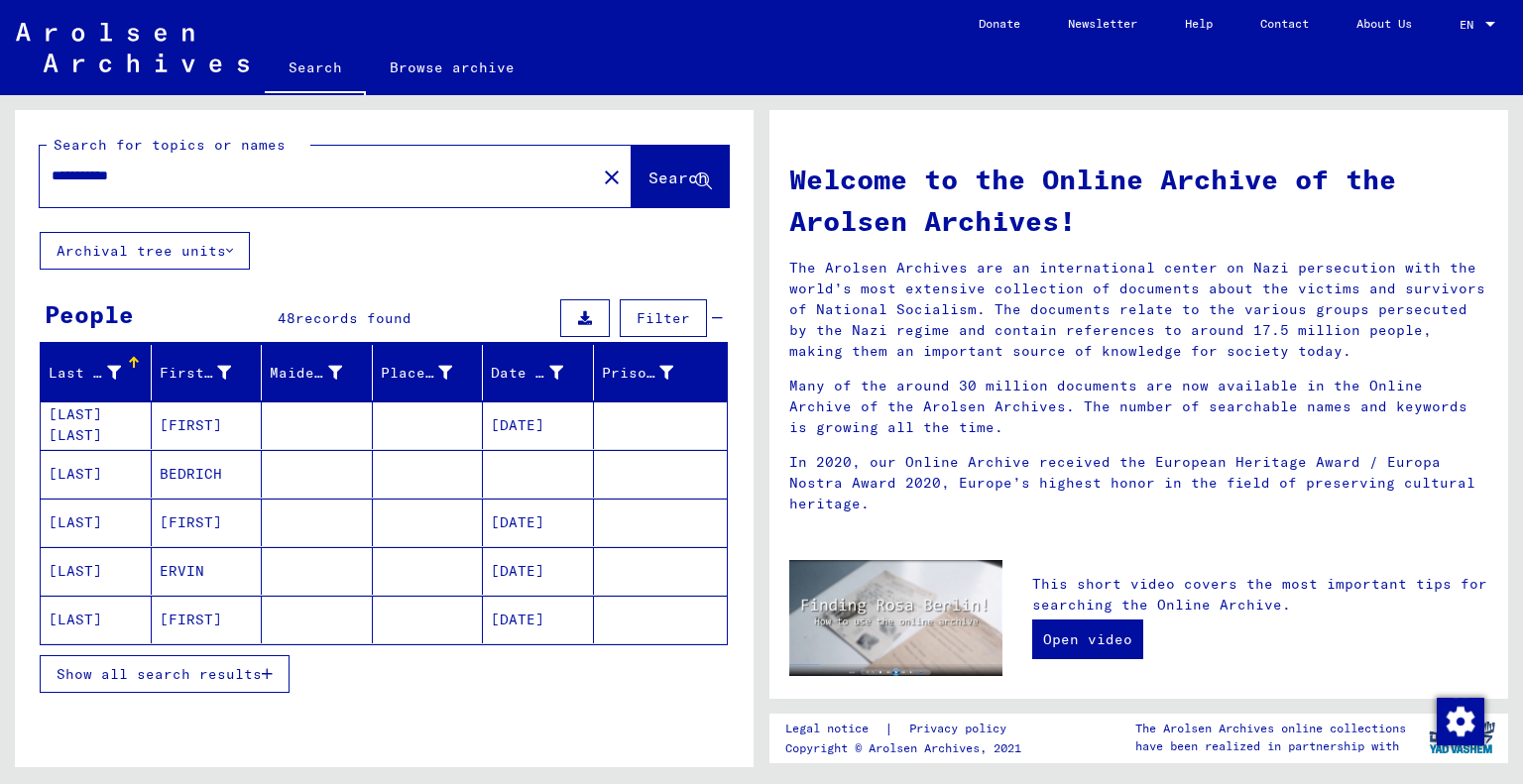 click on "Show all search results" at bounding box center (165, 674) 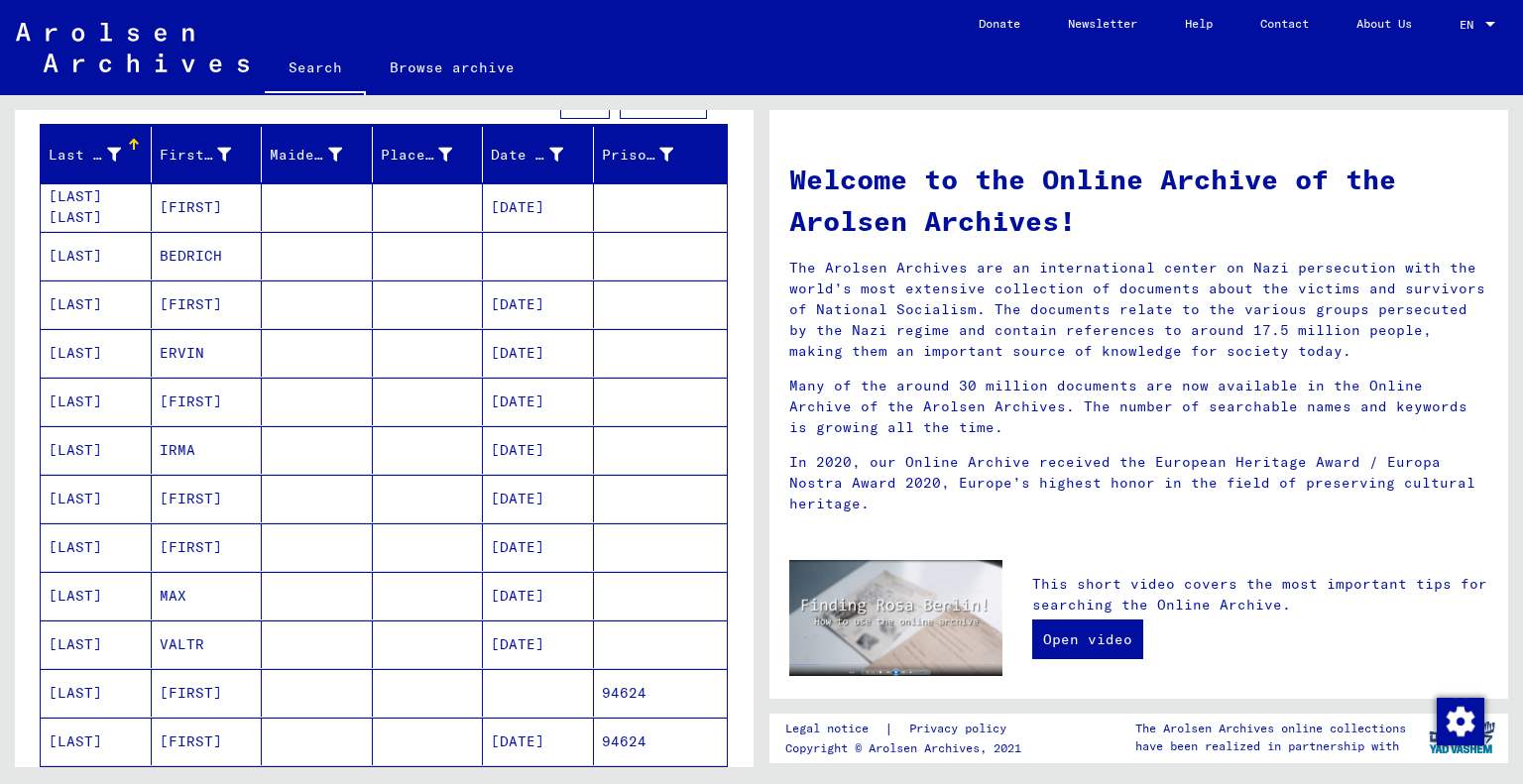 scroll, scrollTop: 198, scrollLeft: 0, axis: vertical 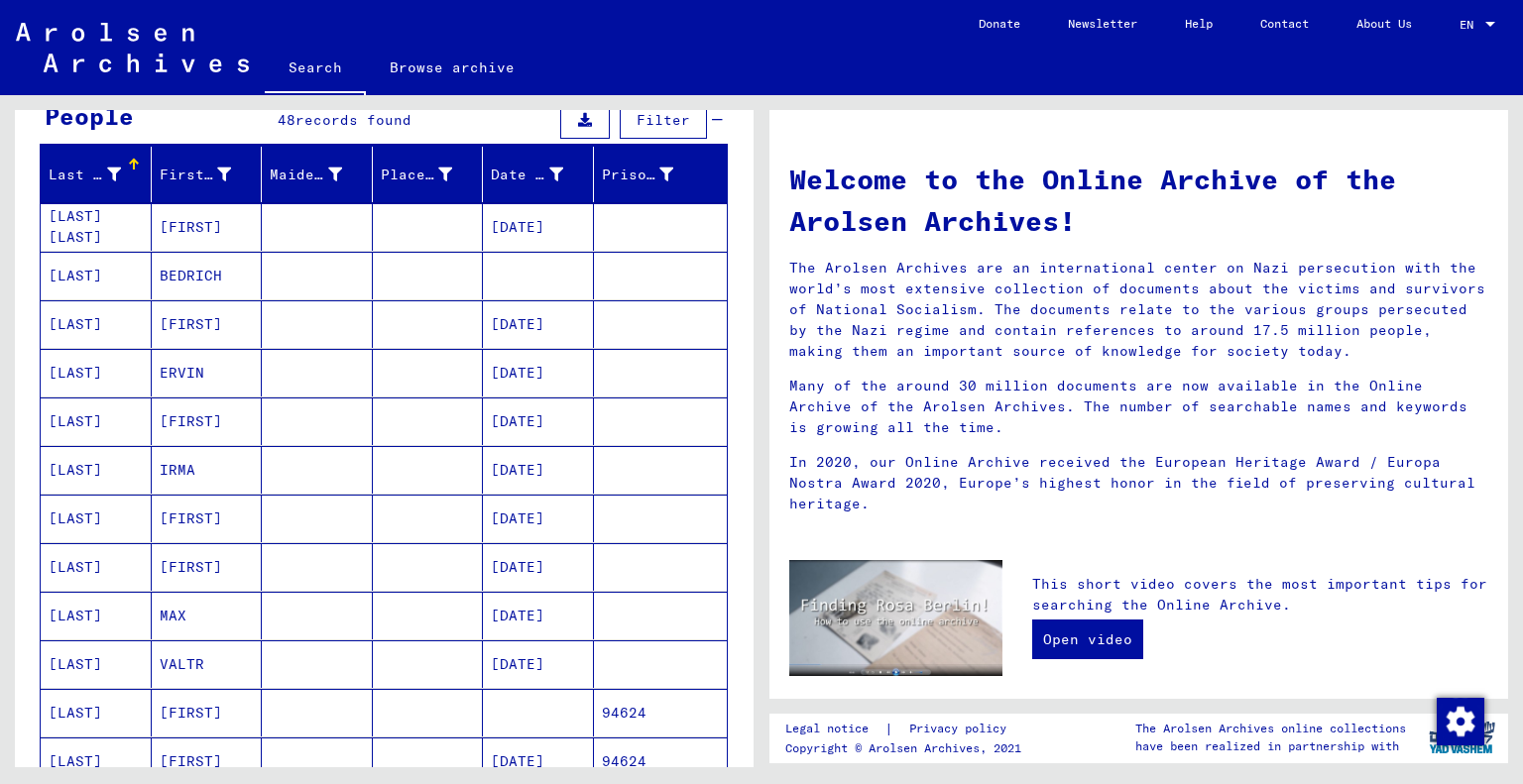click on "[FIRST]" at bounding box center (207, 470) 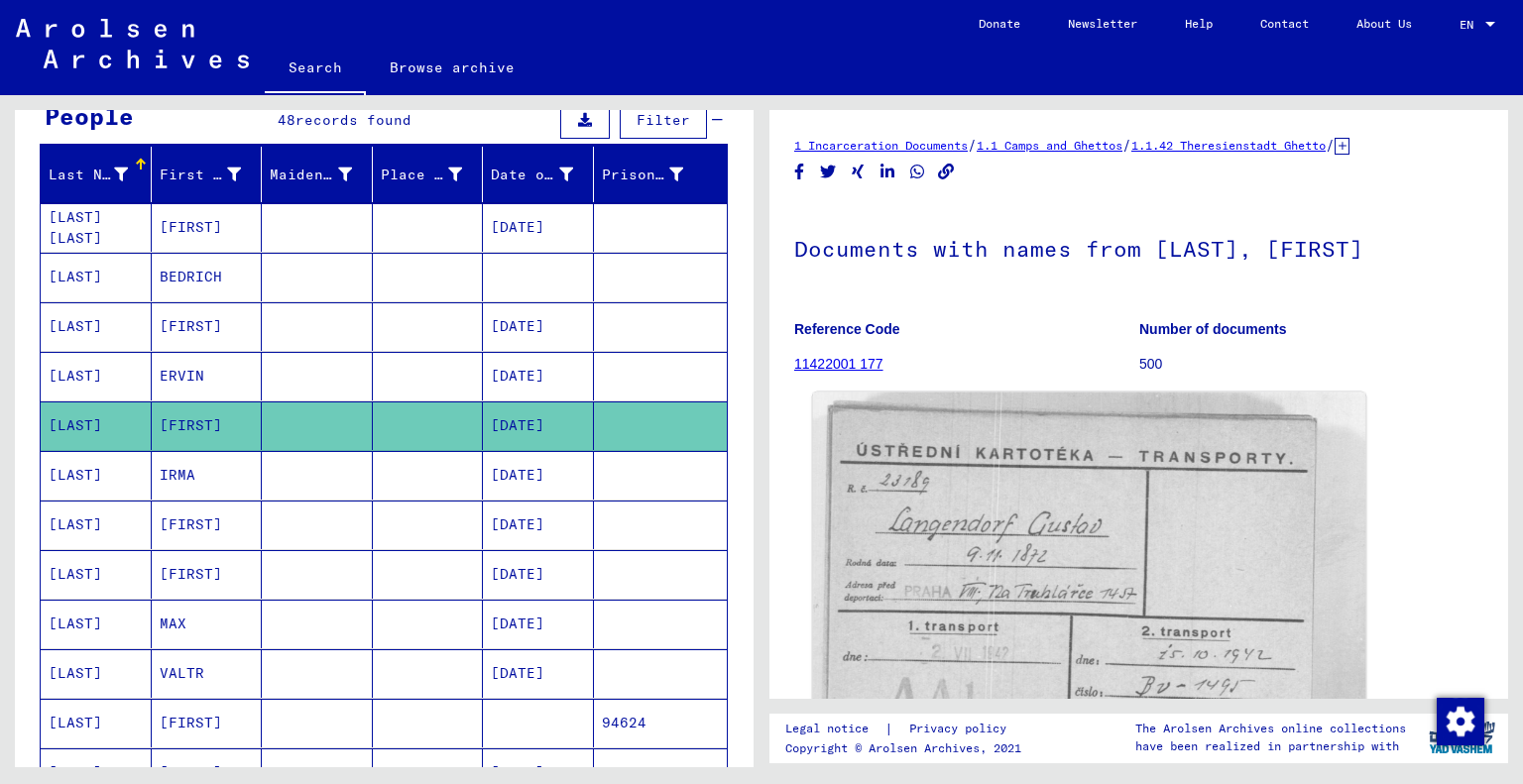 scroll, scrollTop: 0, scrollLeft: 0, axis: both 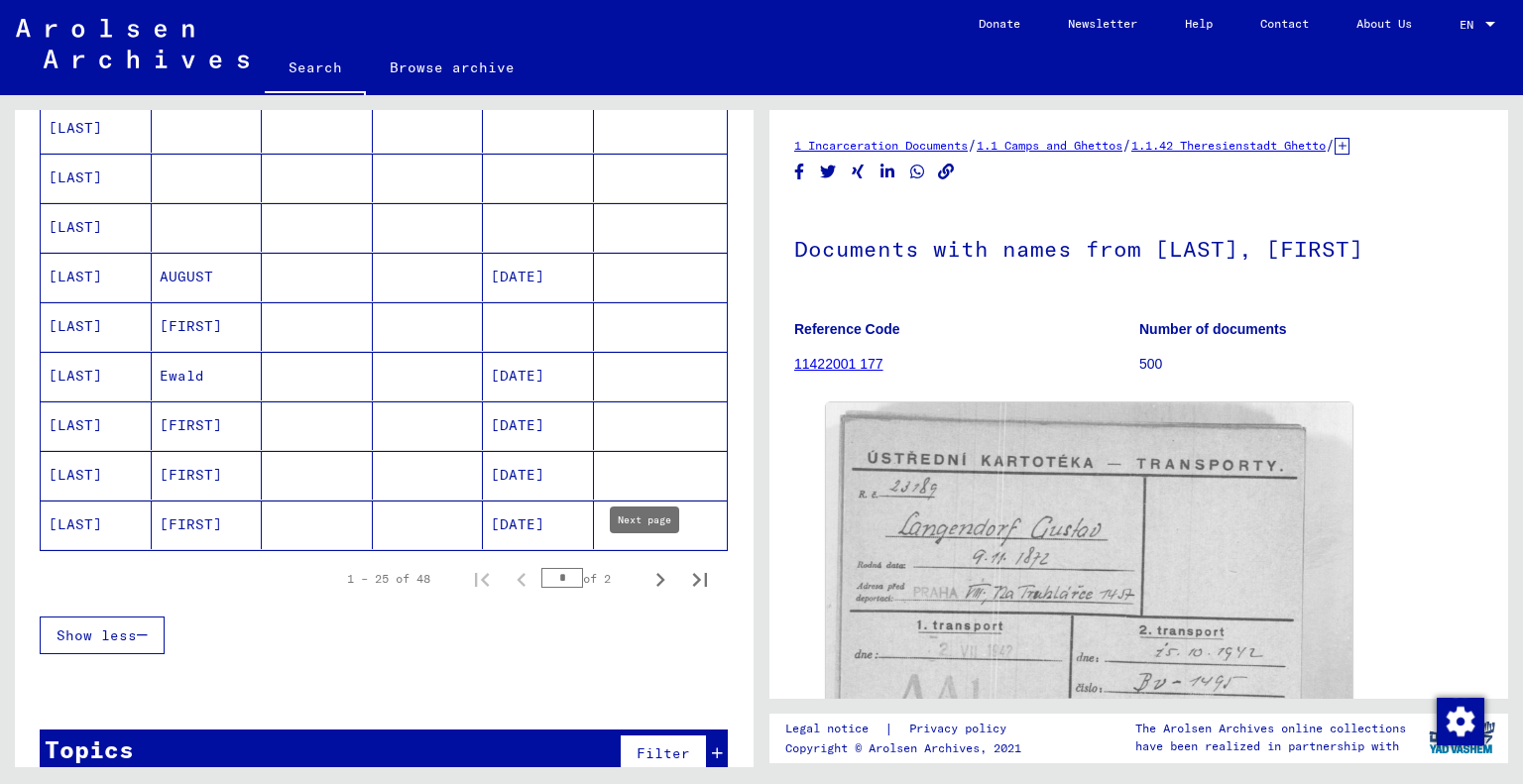 click 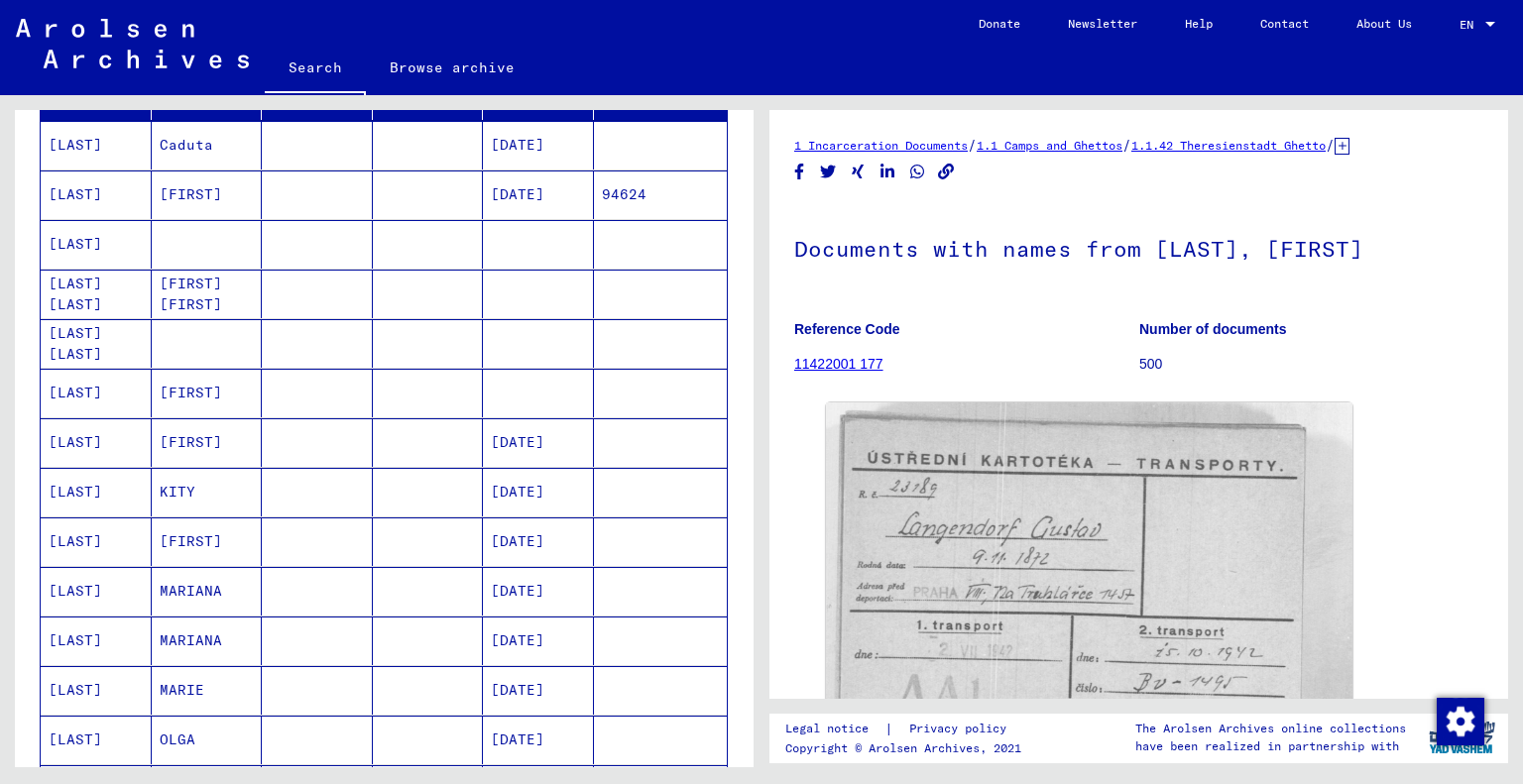 scroll, scrollTop: 318, scrollLeft: 0, axis: vertical 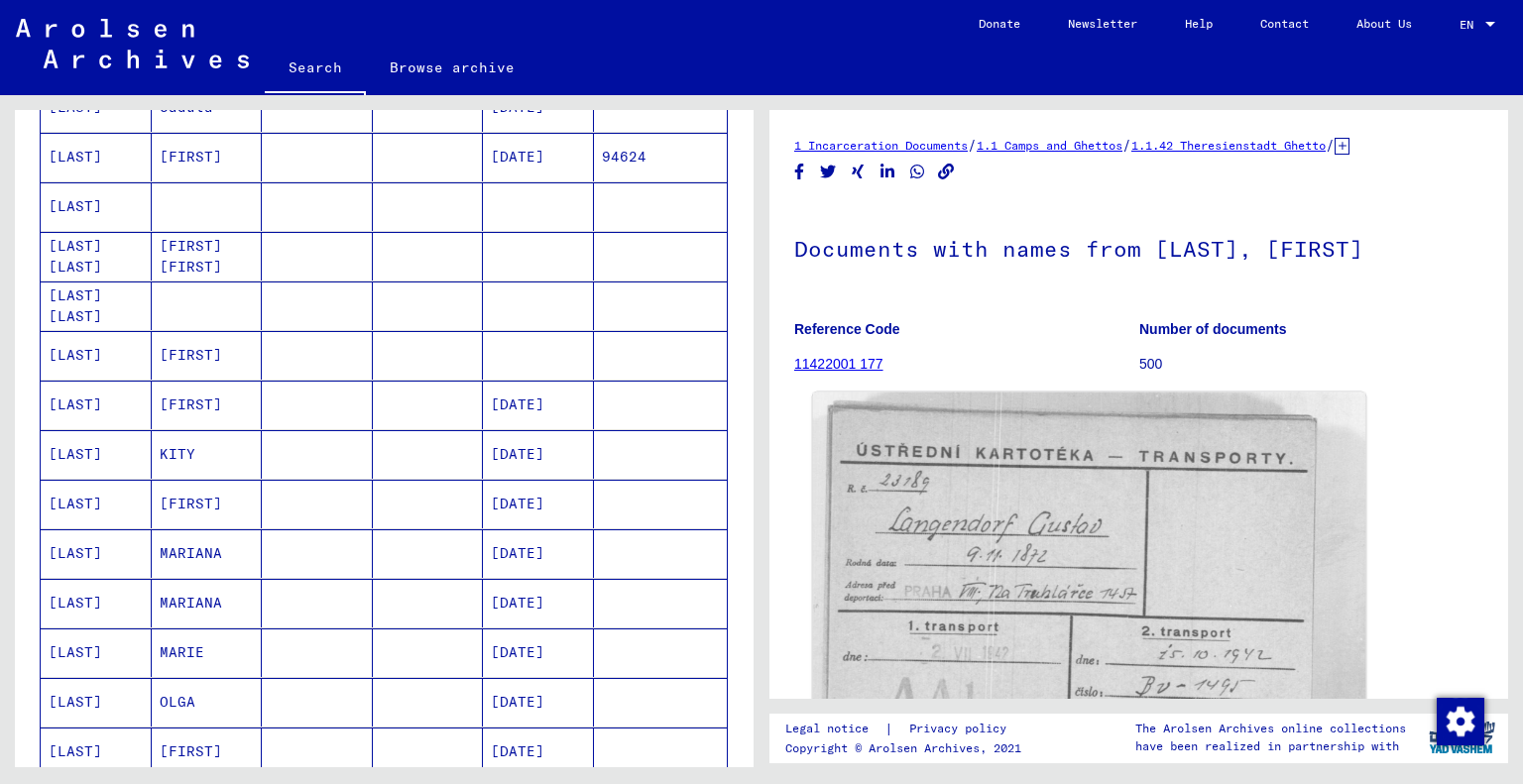 click 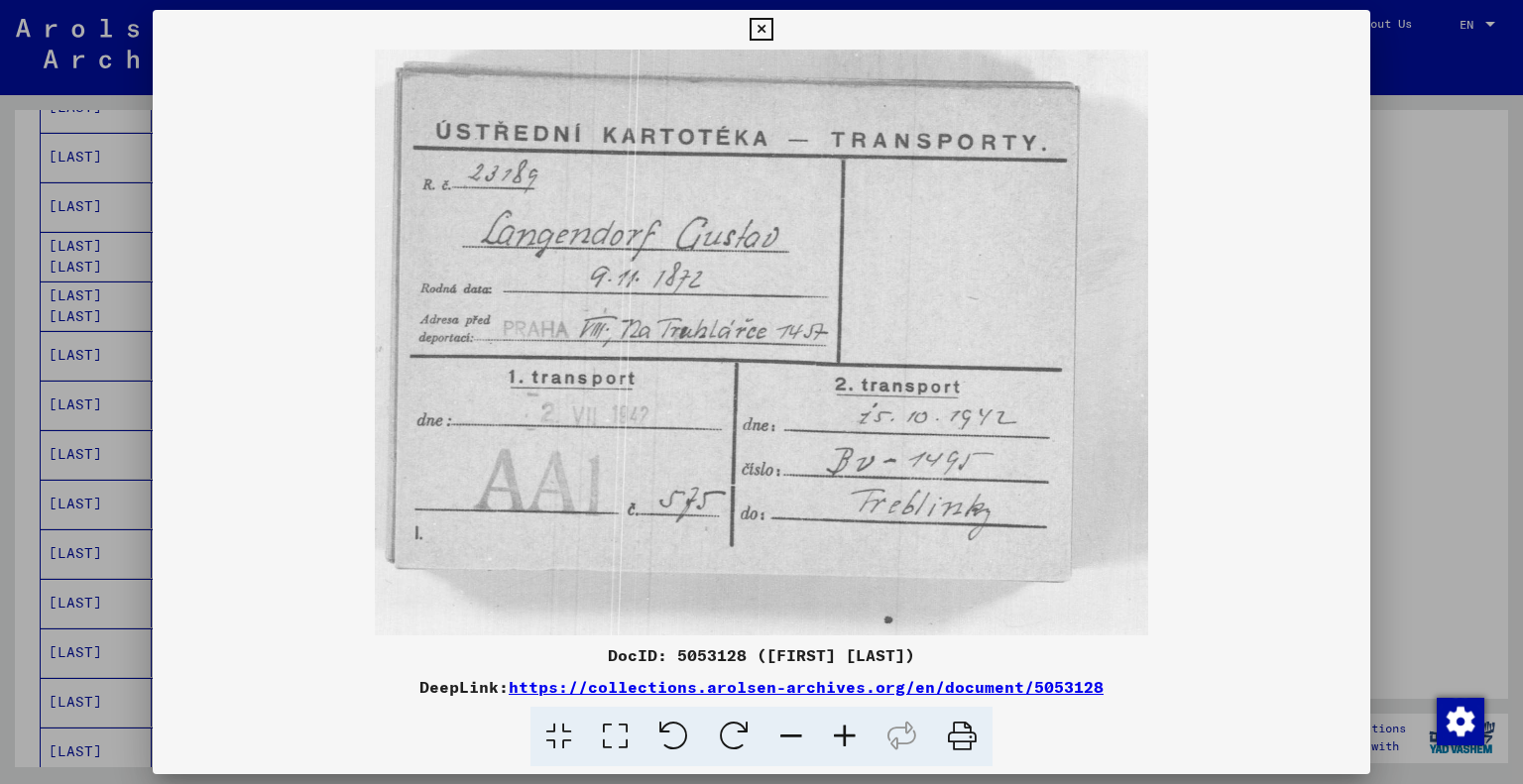 click at bounding box center (762, 392) 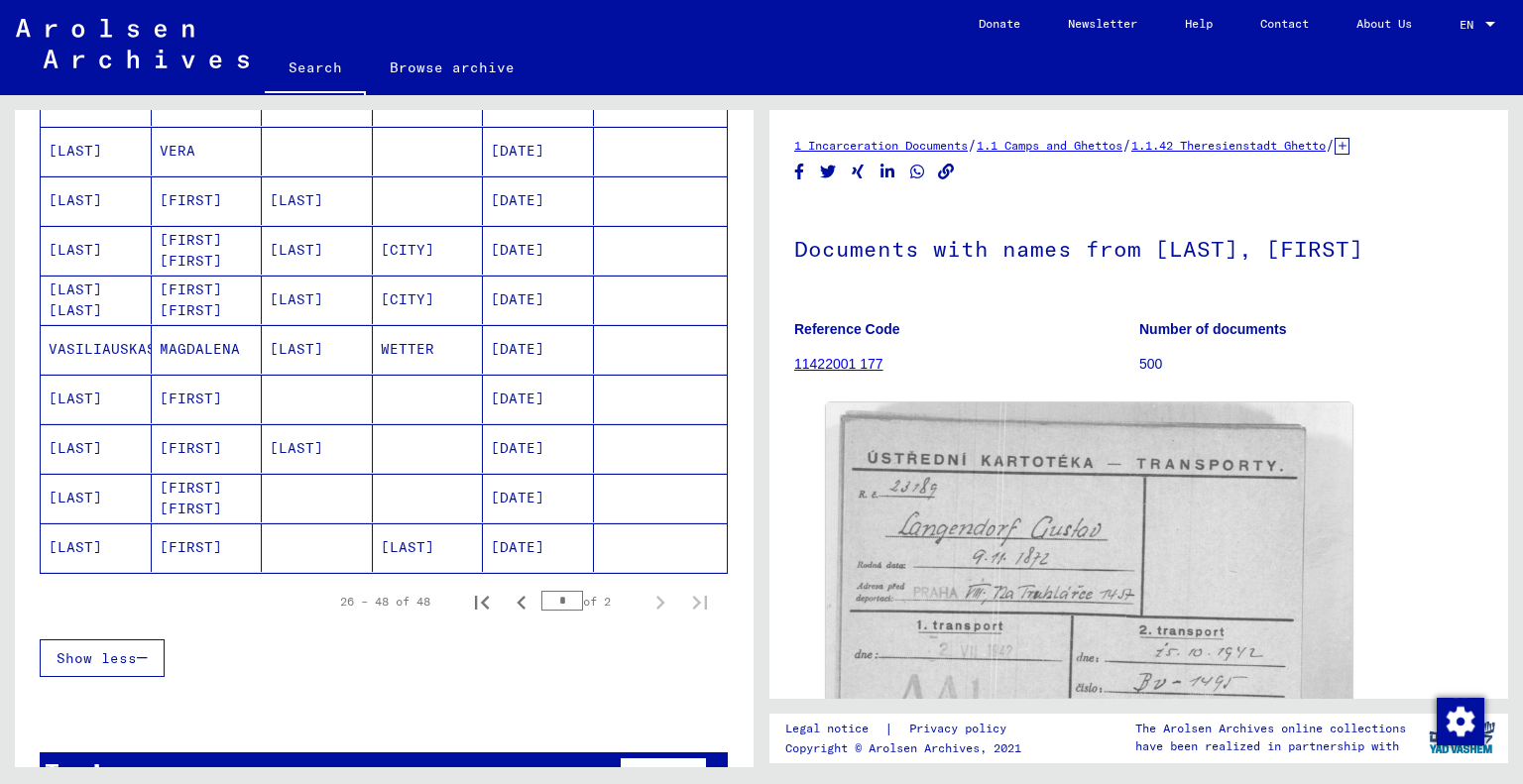 scroll, scrollTop: 1011, scrollLeft: 0, axis: vertical 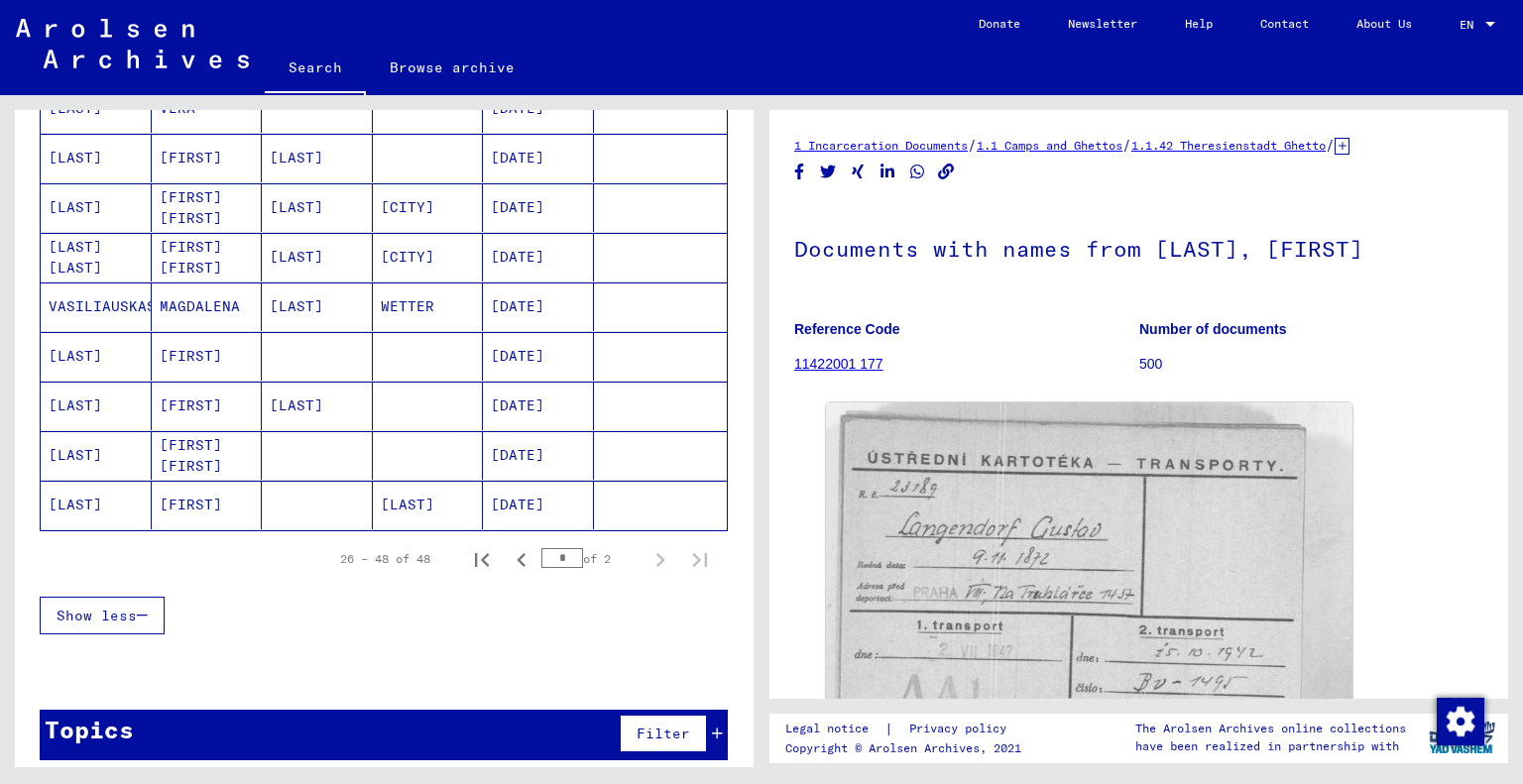 click on "[FIRST]" at bounding box center [207, 455] 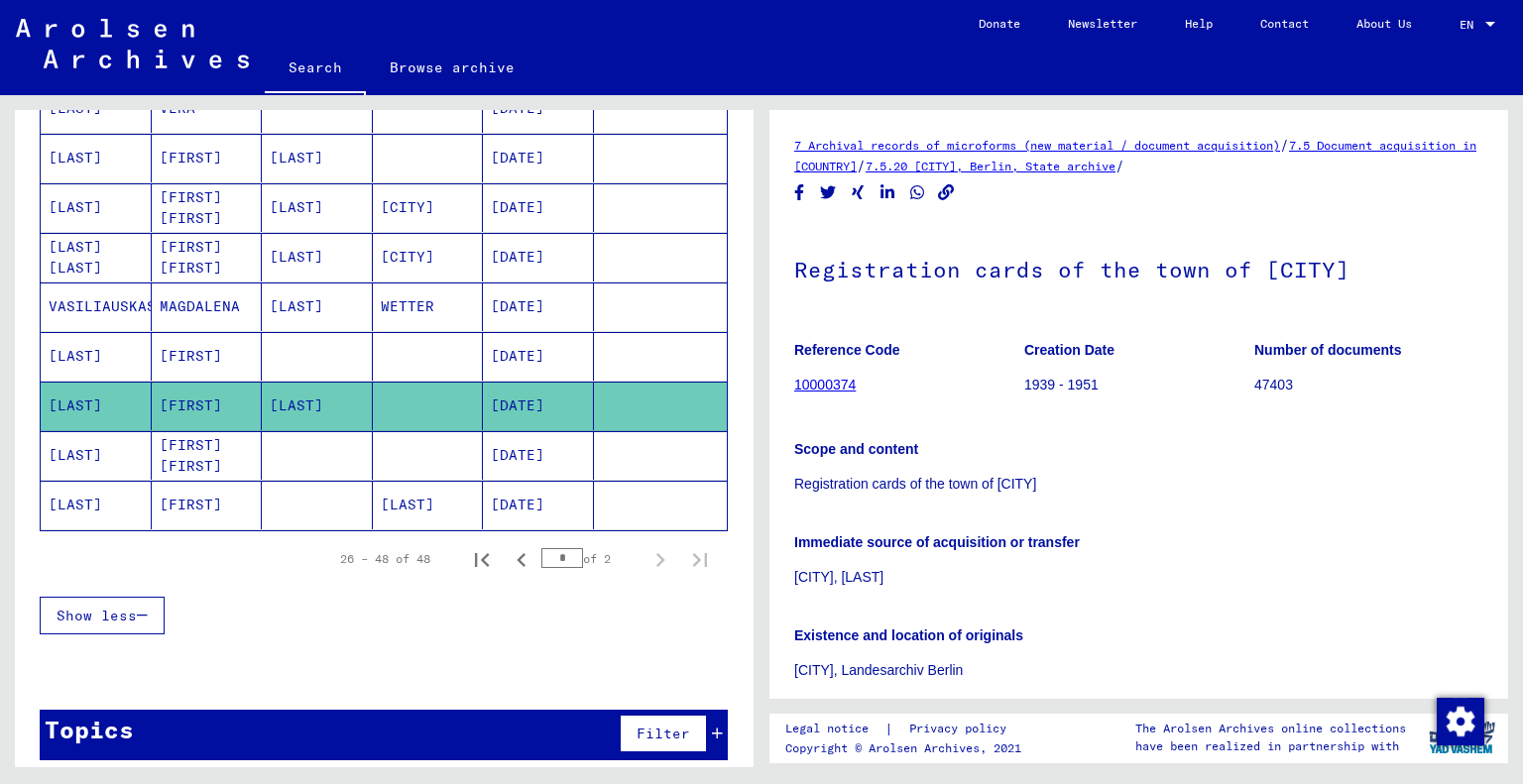 scroll, scrollTop: 0, scrollLeft: 0, axis: both 